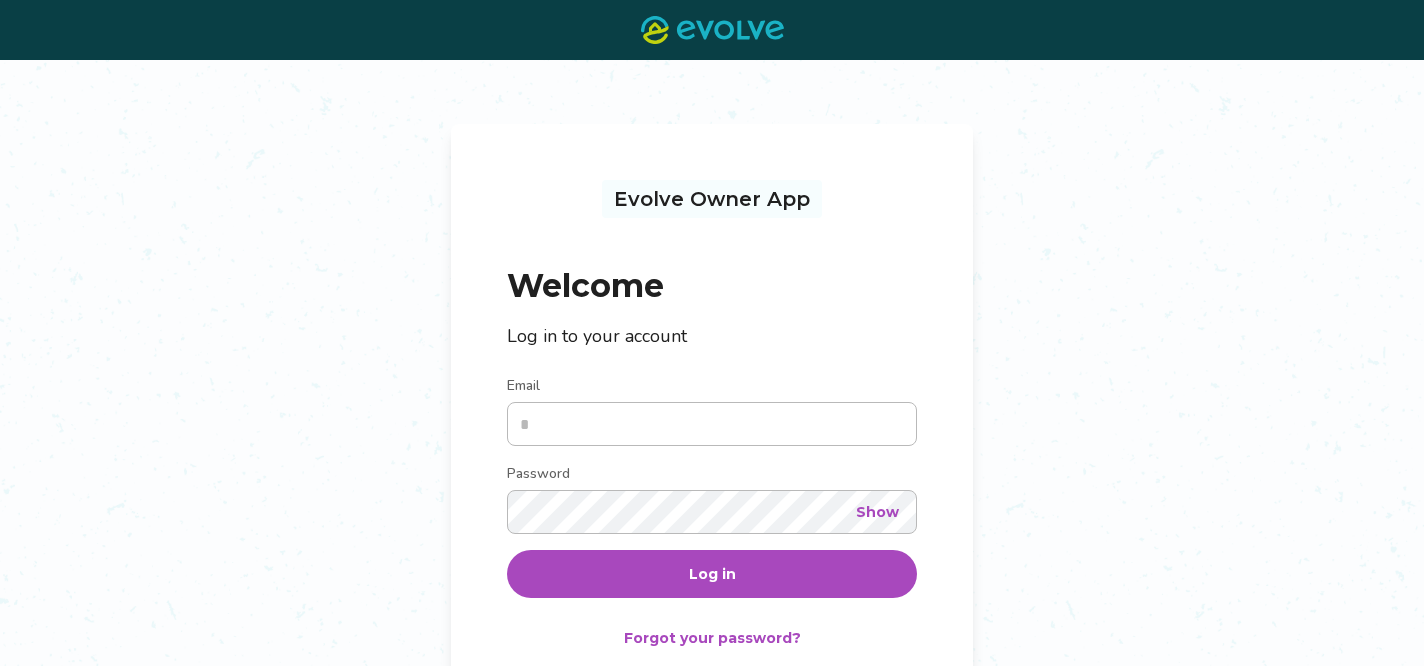 scroll, scrollTop: 0, scrollLeft: 0, axis: both 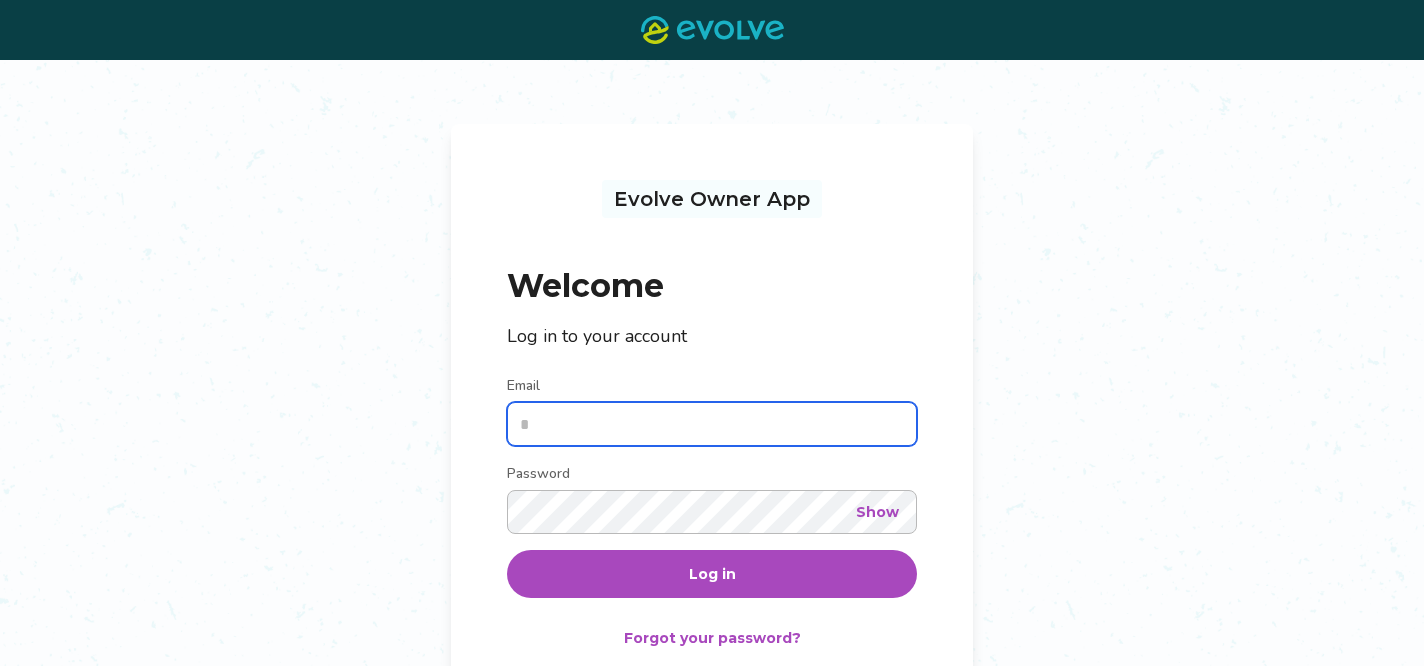 type on "**********" 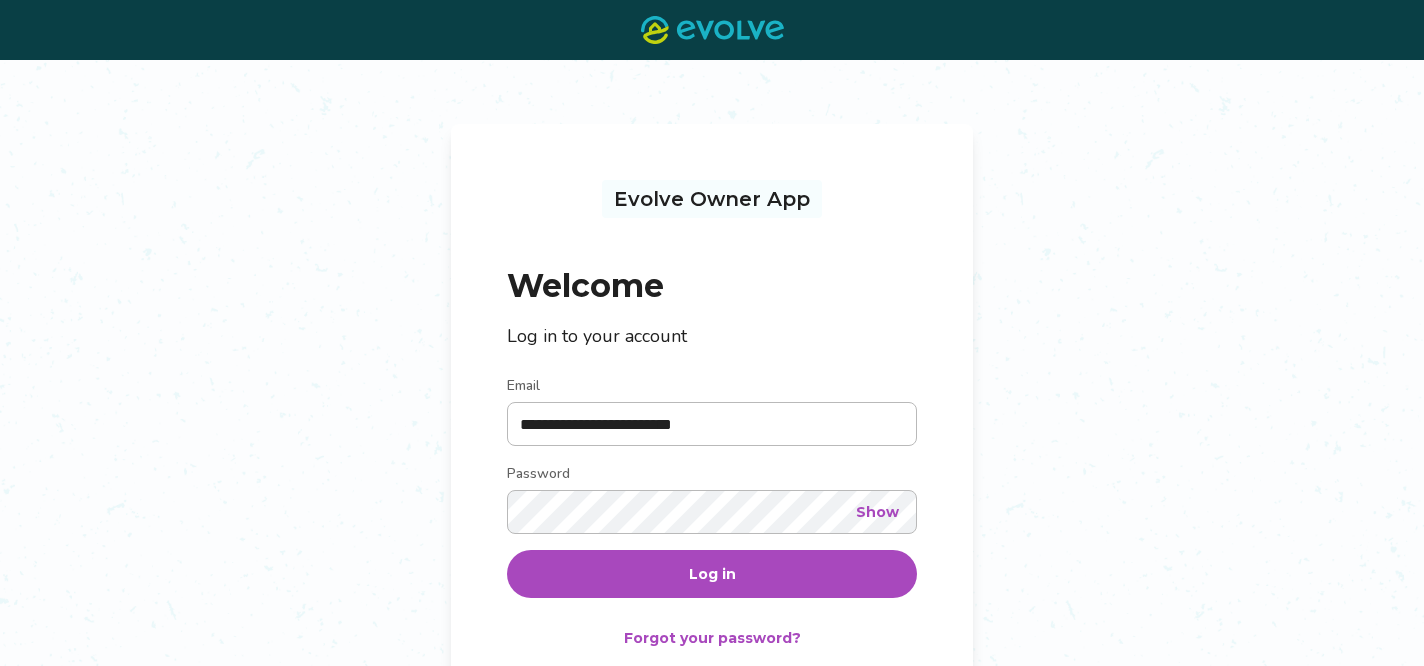 click on "Show" at bounding box center [877, 512] 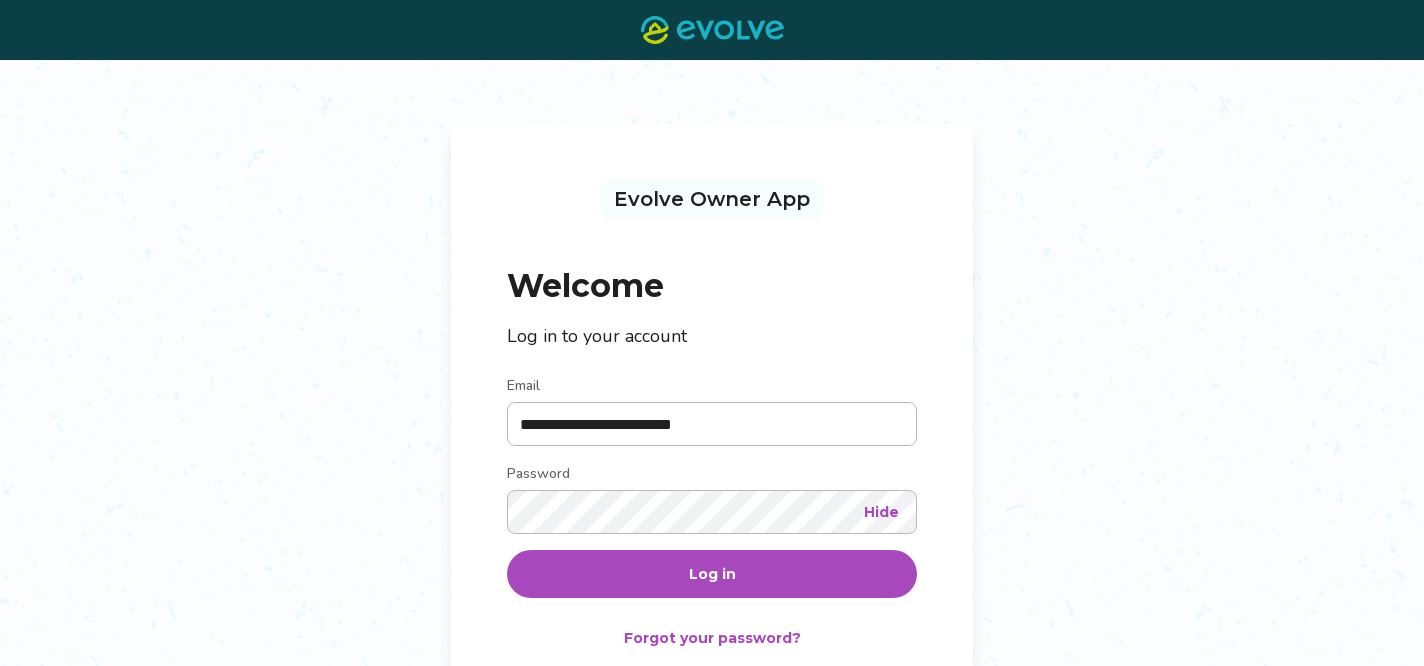 click on "Log in" at bounding box center (712, 574) 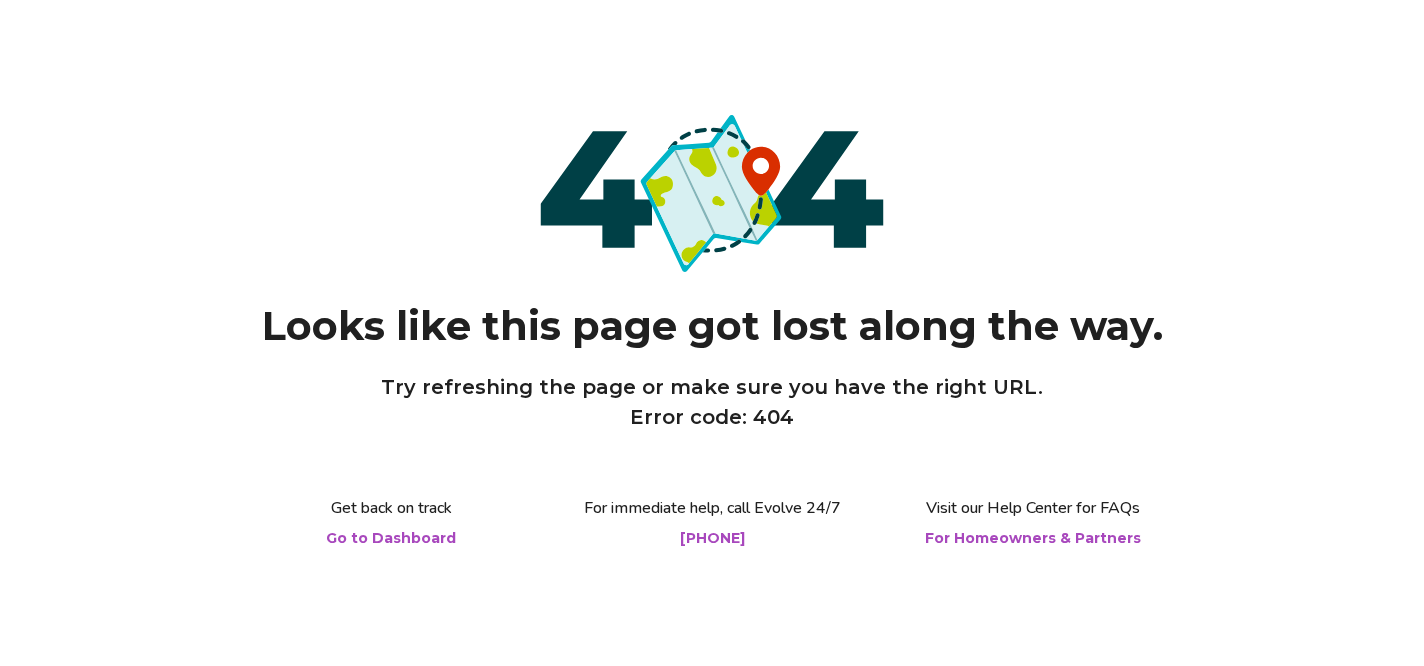 scroll, scrollTop: 0, scrollLeft: 0, axis: both 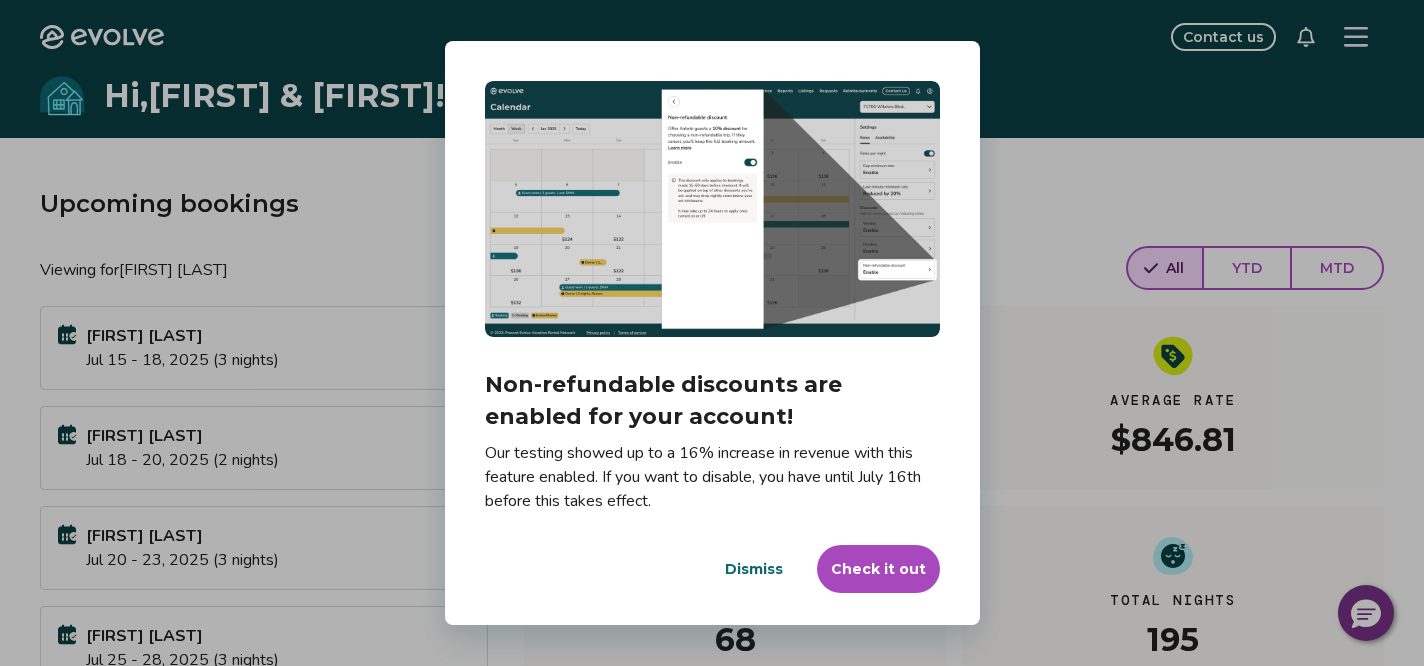 click on "Dismiss" at bounding box center [754, 569] 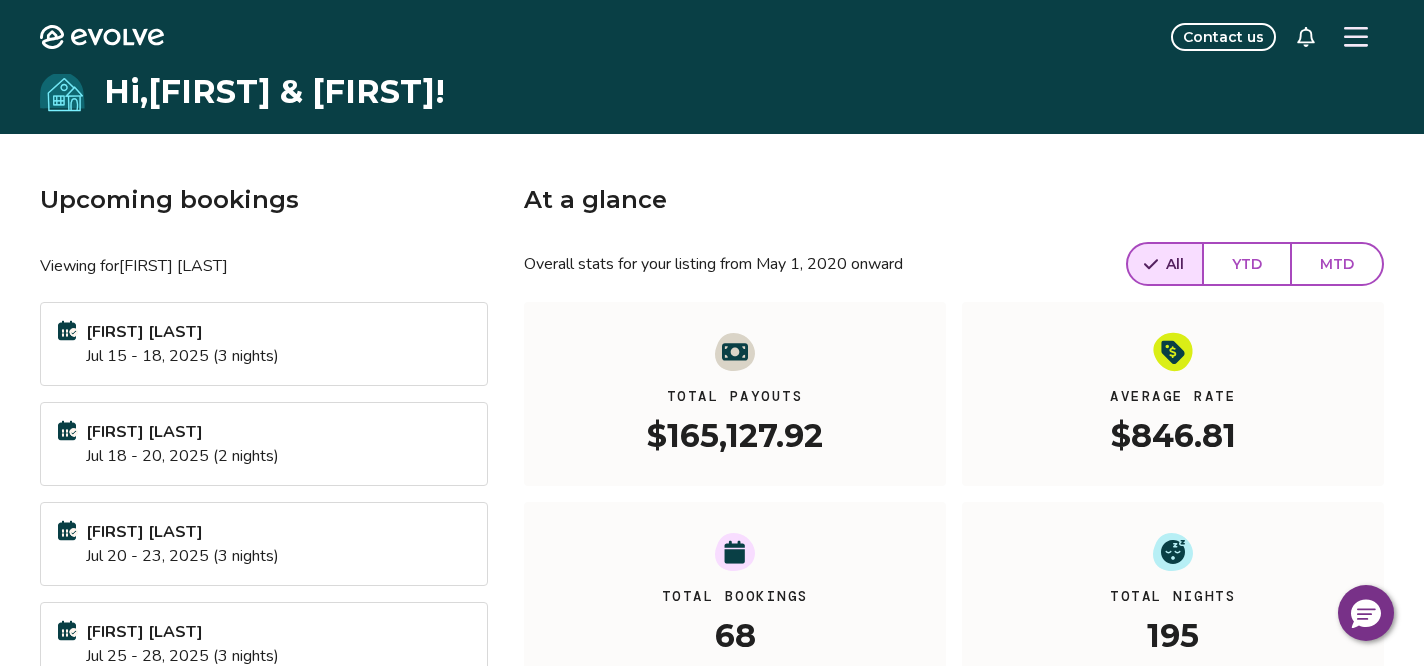 scroll, scrollTop: 0, scrollLeft: 0, axis: both 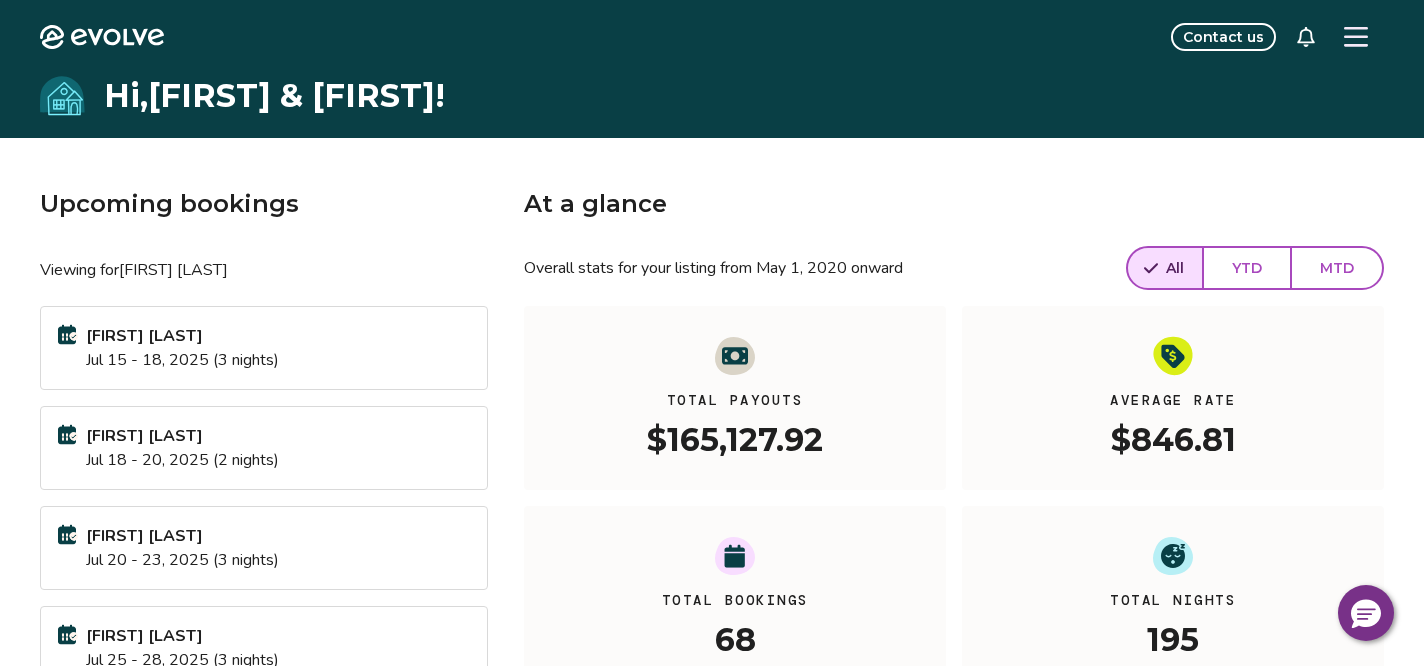 click on "YTD" at bounding box center (1247, 268) 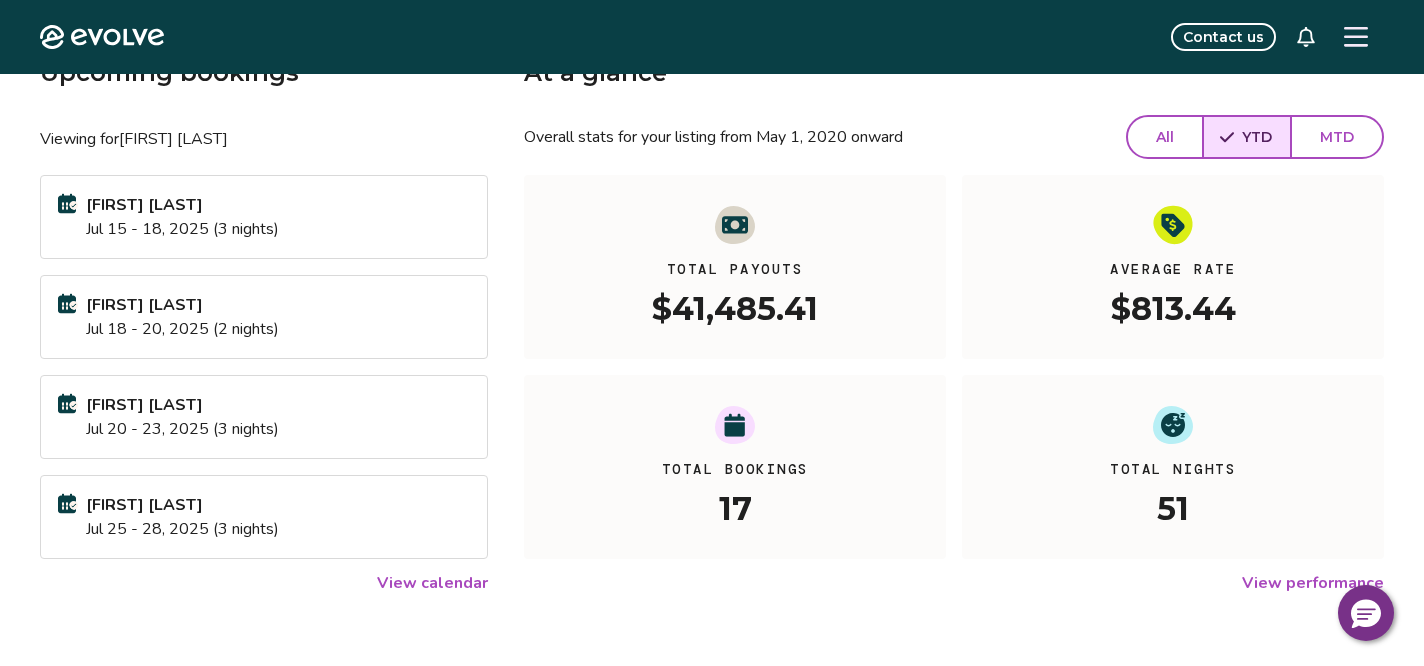 scroll, scrollTop: 0, scrollLeft: 0, axis: both 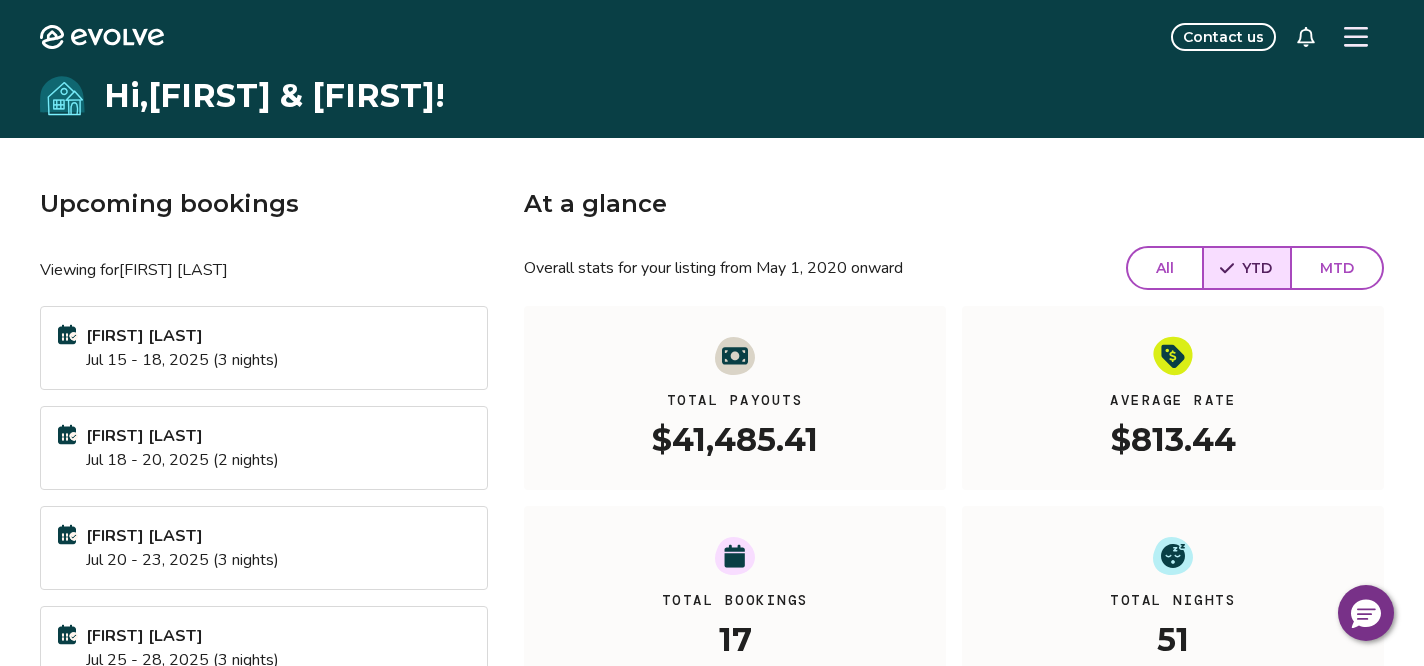 click at bounding box center (1356, 37) 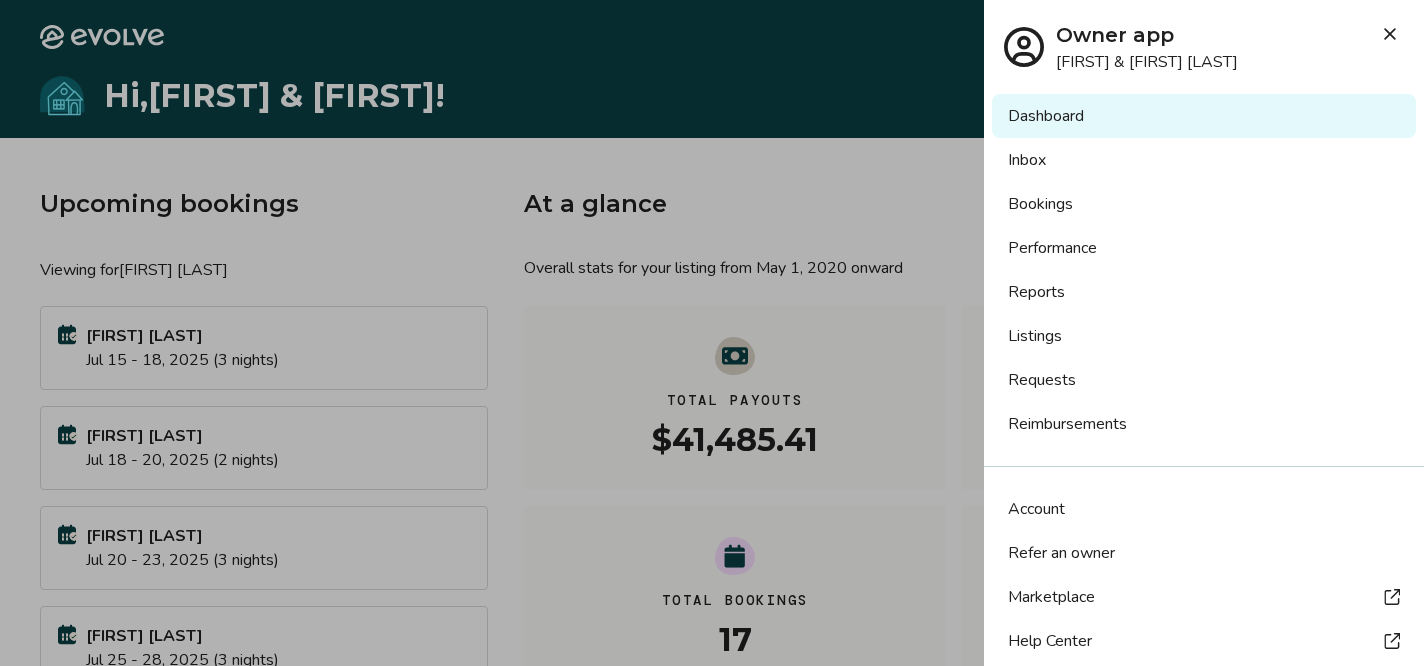 click on "Dashboard" at bounding box center (1204, 116) 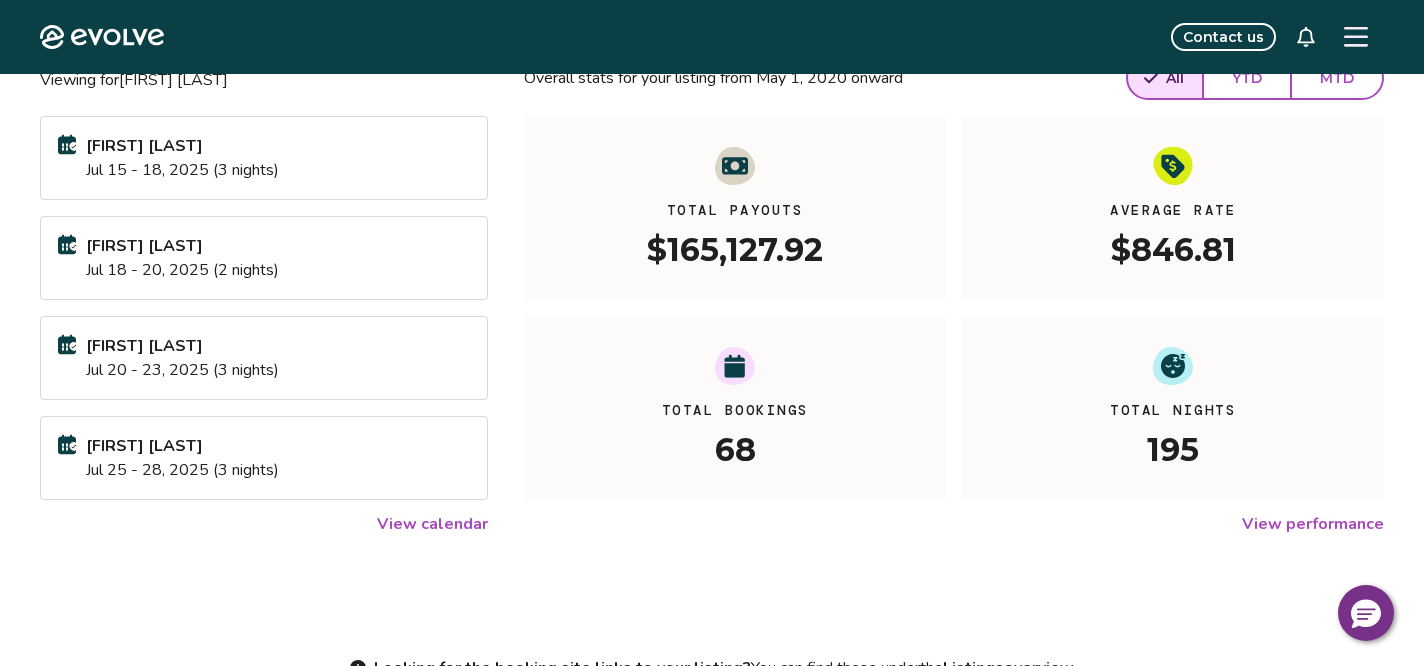 scroll, scrollTop: 0, scrollLeft: 0, axis: both 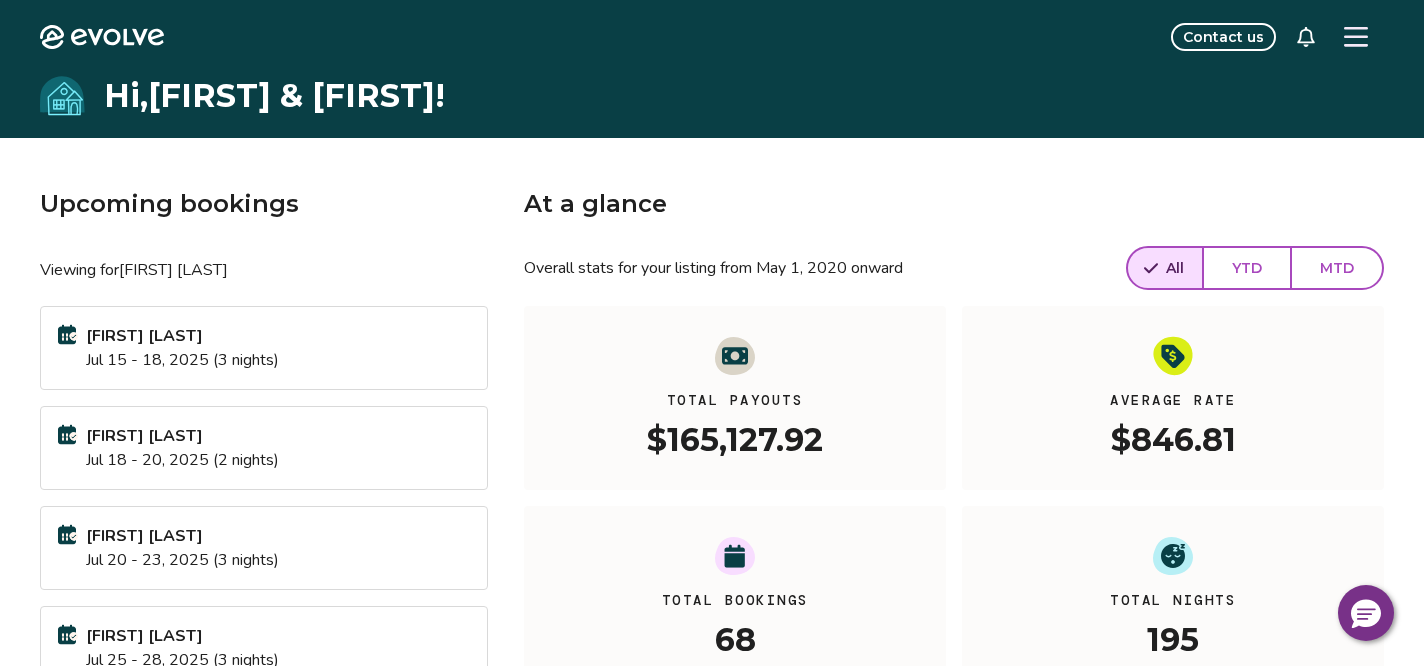 click 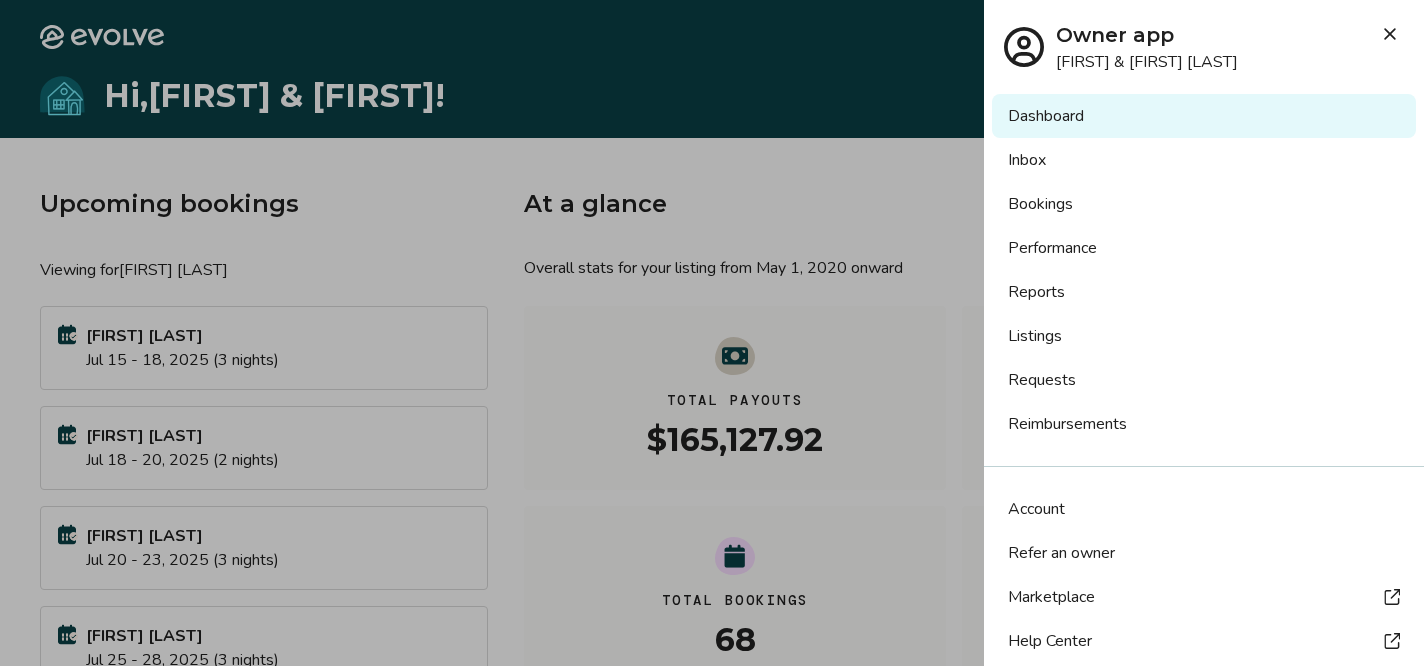 click on "Bookings" at bounding box center [1204, 204] 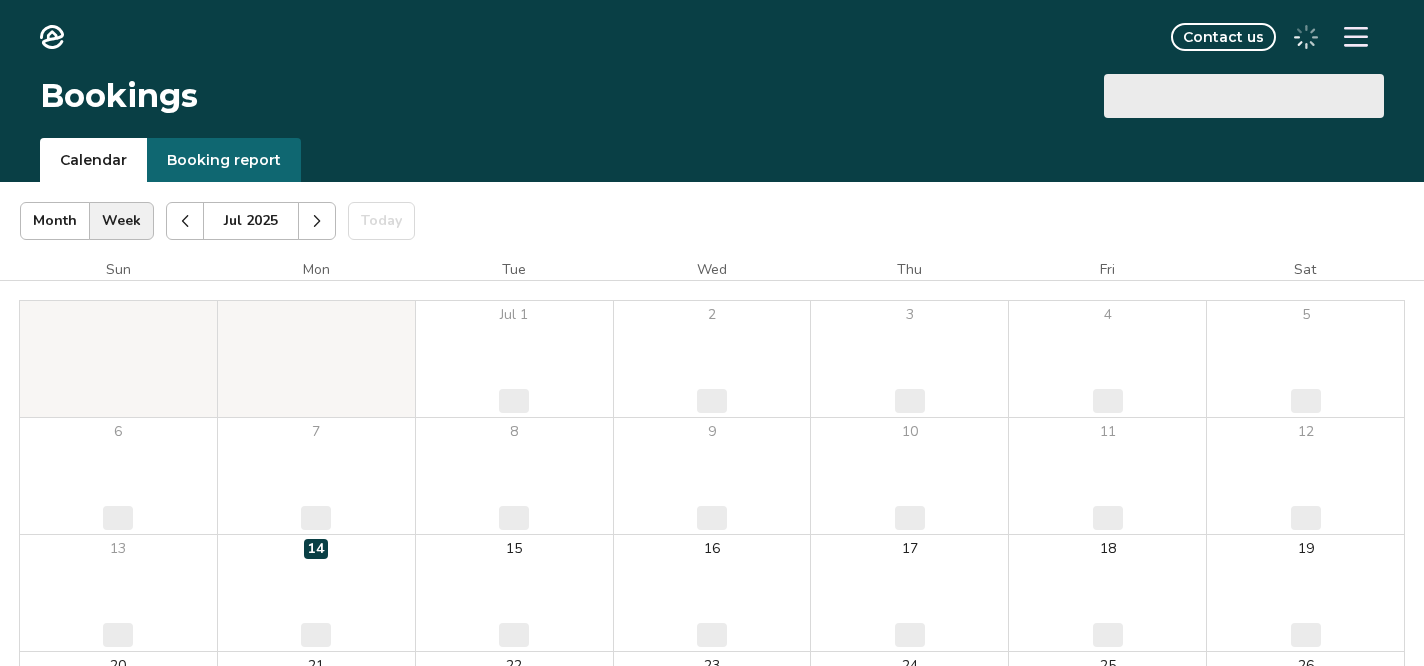 scroll, scrollTop: 0, scrollLeft: 0, axis: both 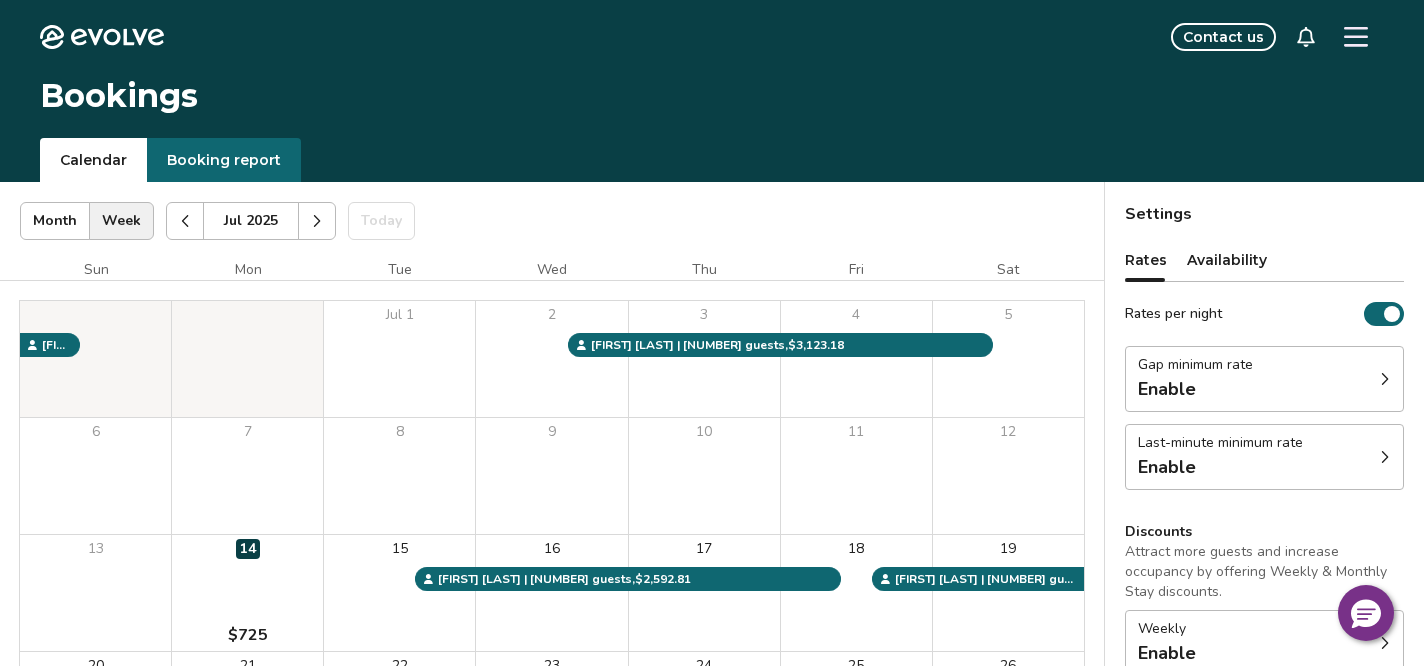 click 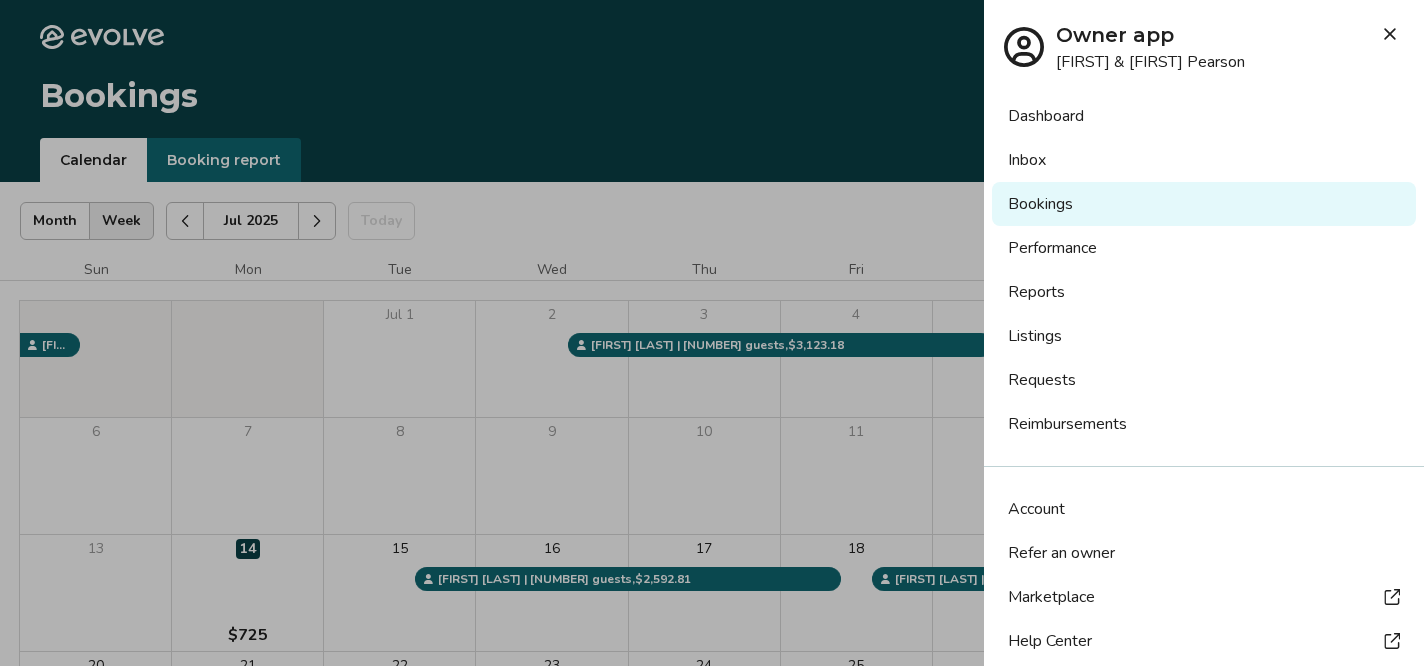 click on "Reports" at bounding box center (1204, 292) 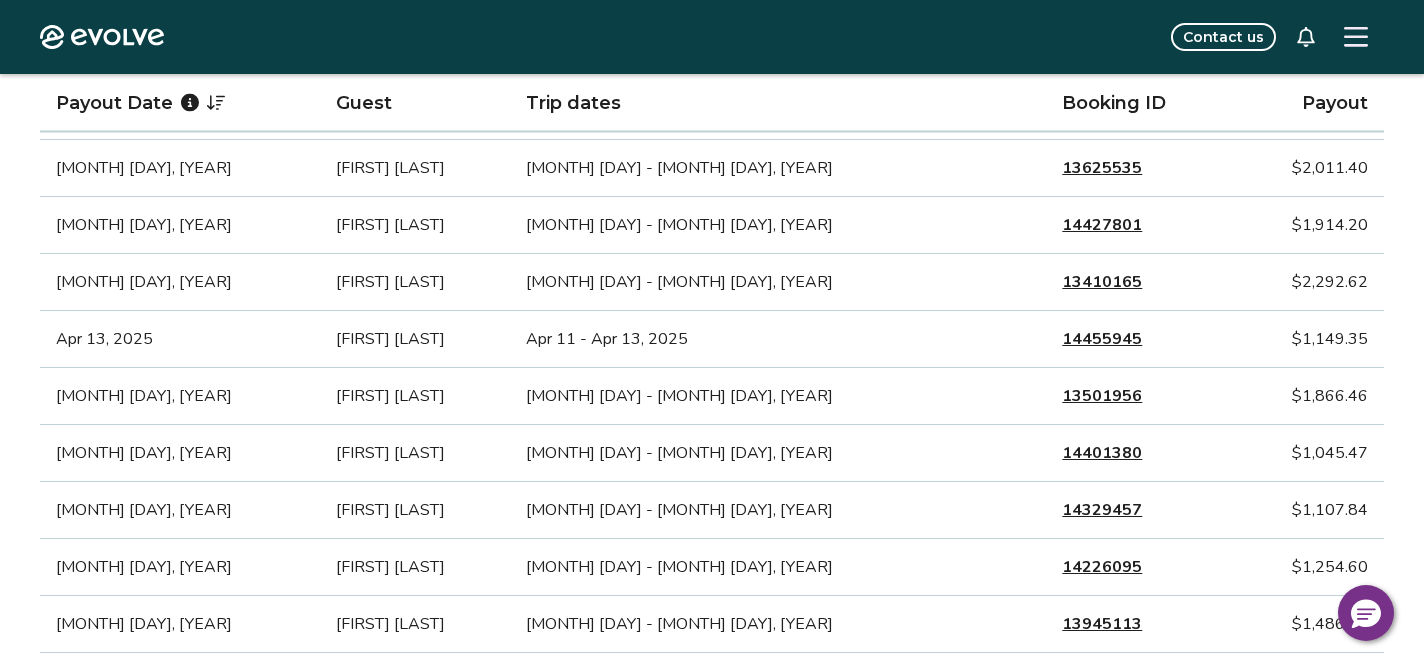 scroll, scrollTop: 959, scrollLeft: 0, axis: vertical 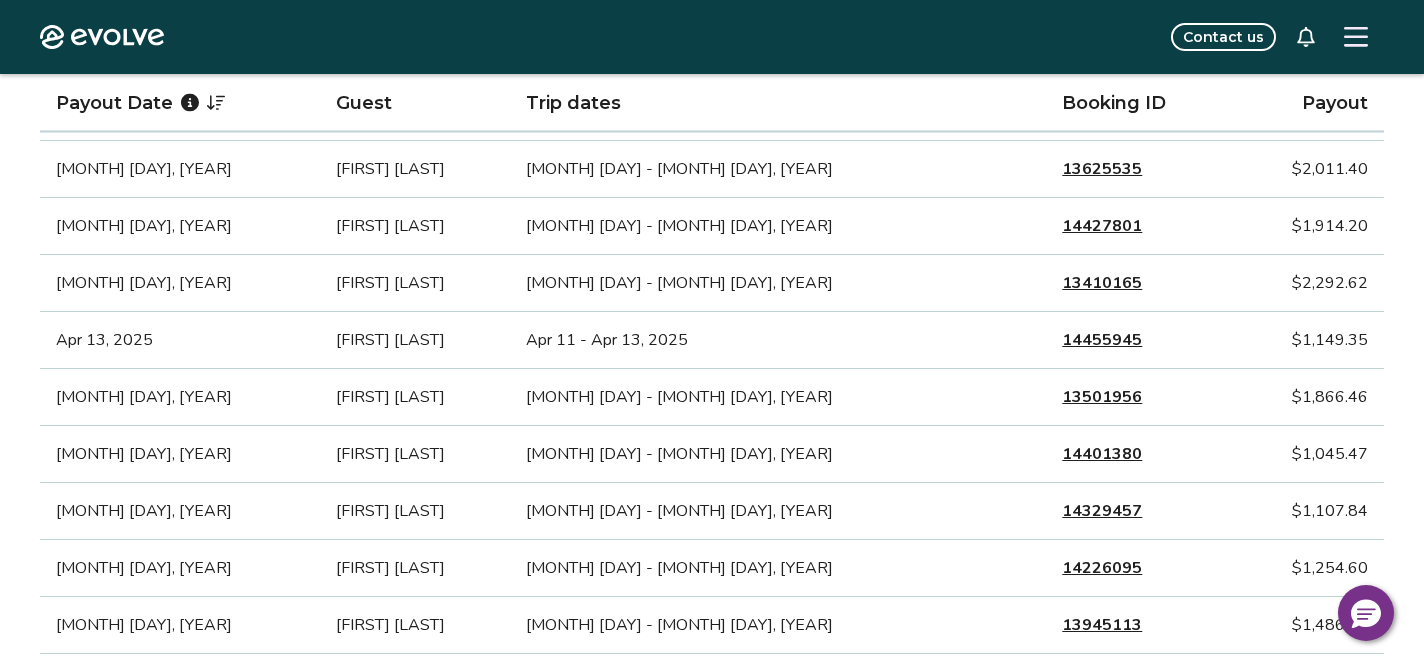 click on "[MONTH] [DAY] - [MONTH] [DAY], [YEAR]" at bounding box center [778, 397] 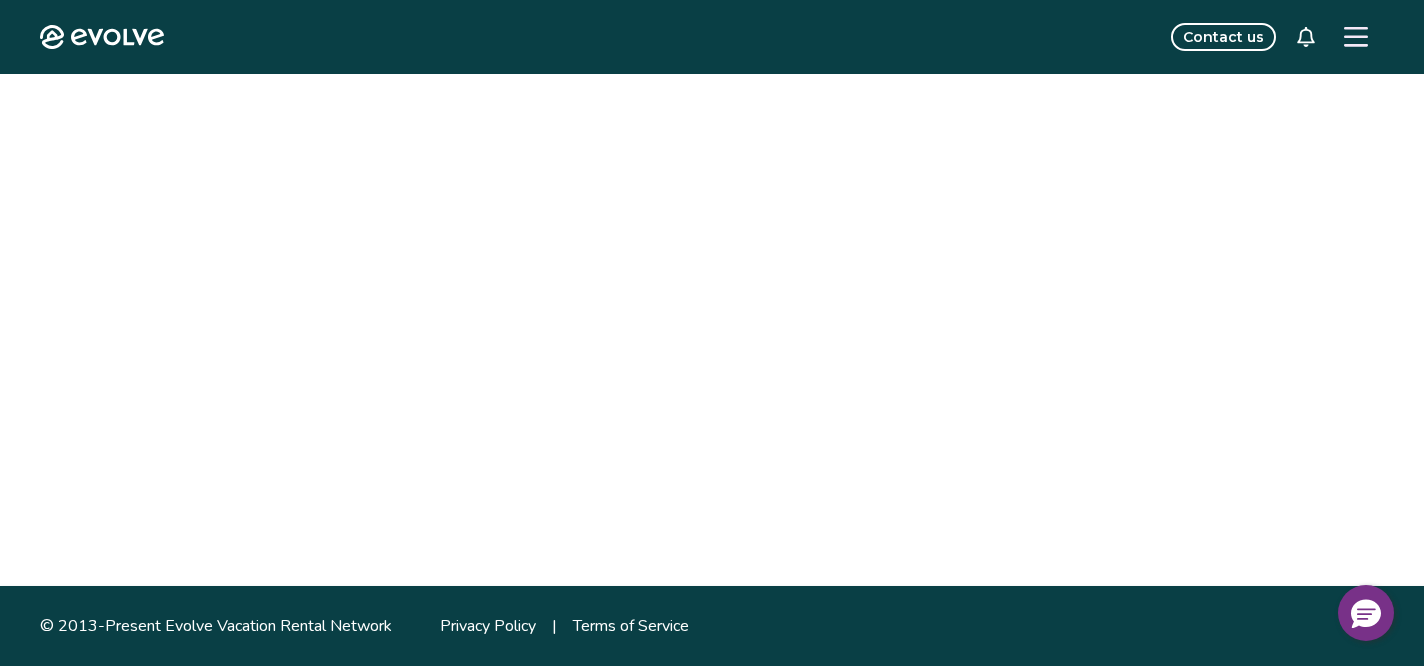 scroll, scrollTop: 0, scrollLeft: 0, axis: both 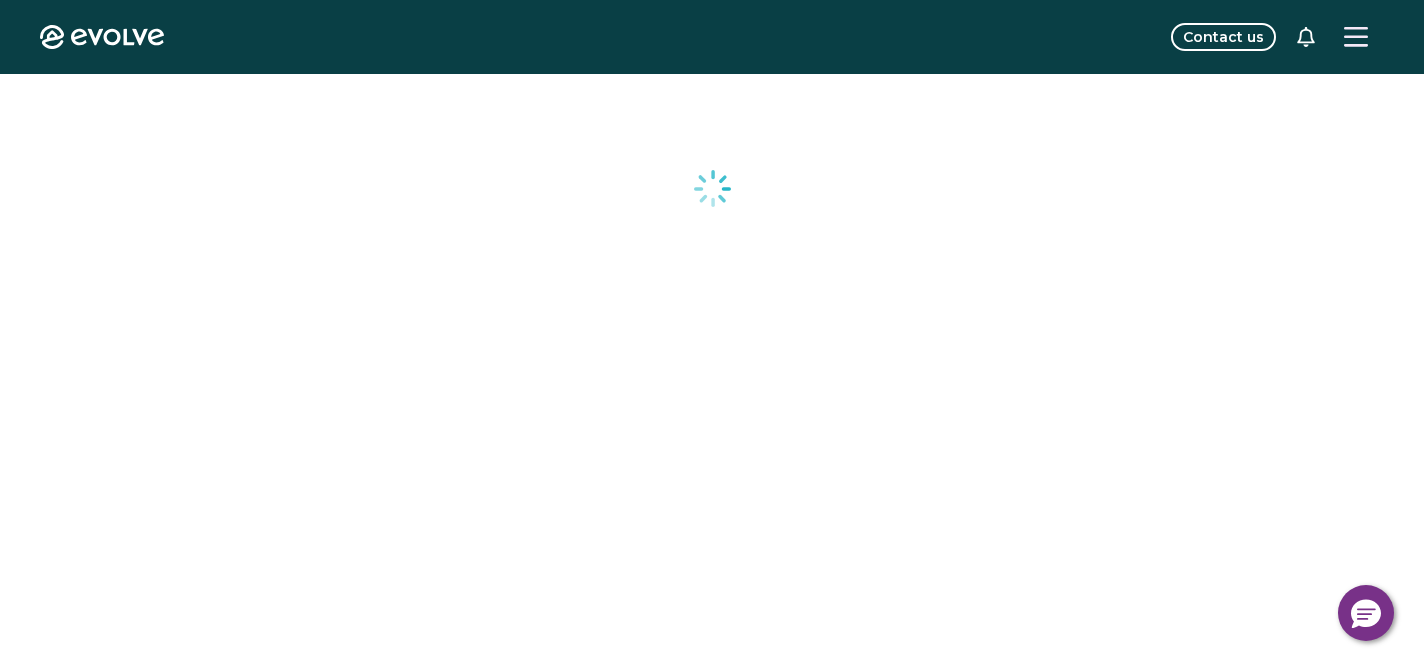 click at bounding box center [712, 514] 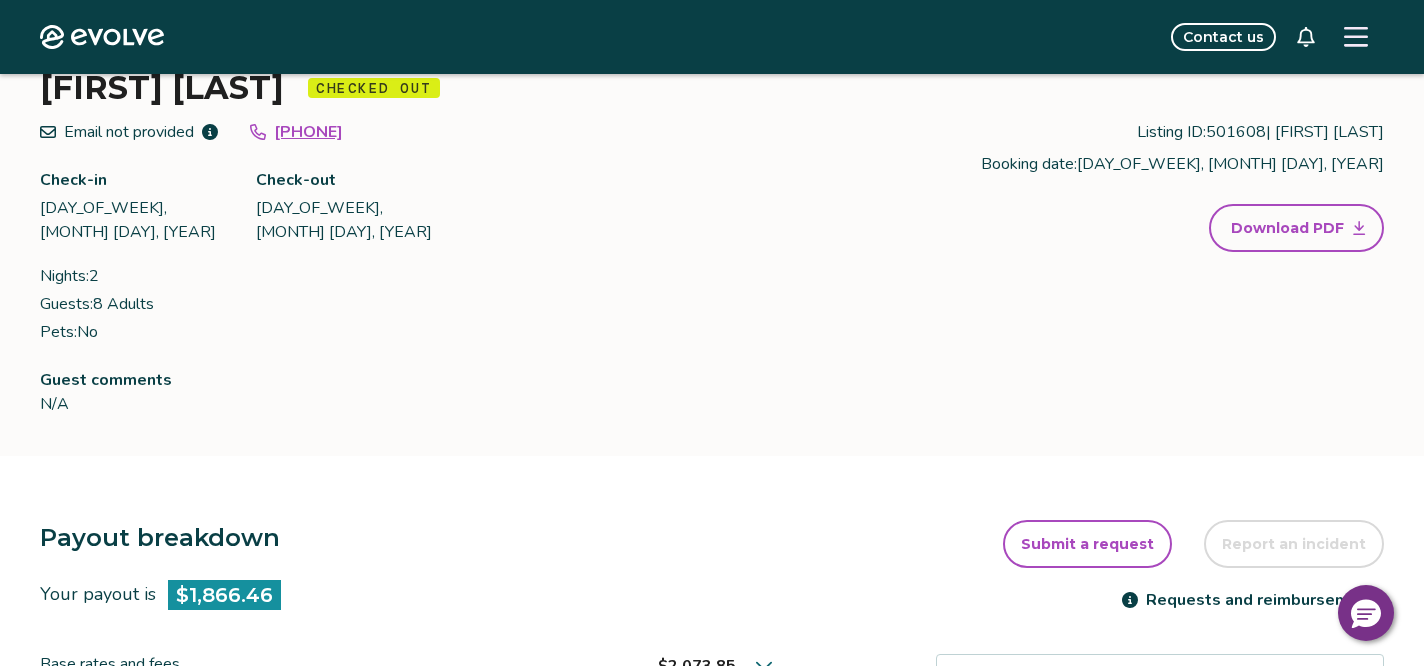 scroll, scrollTop: 0, scrollLeft: 0, axis: both 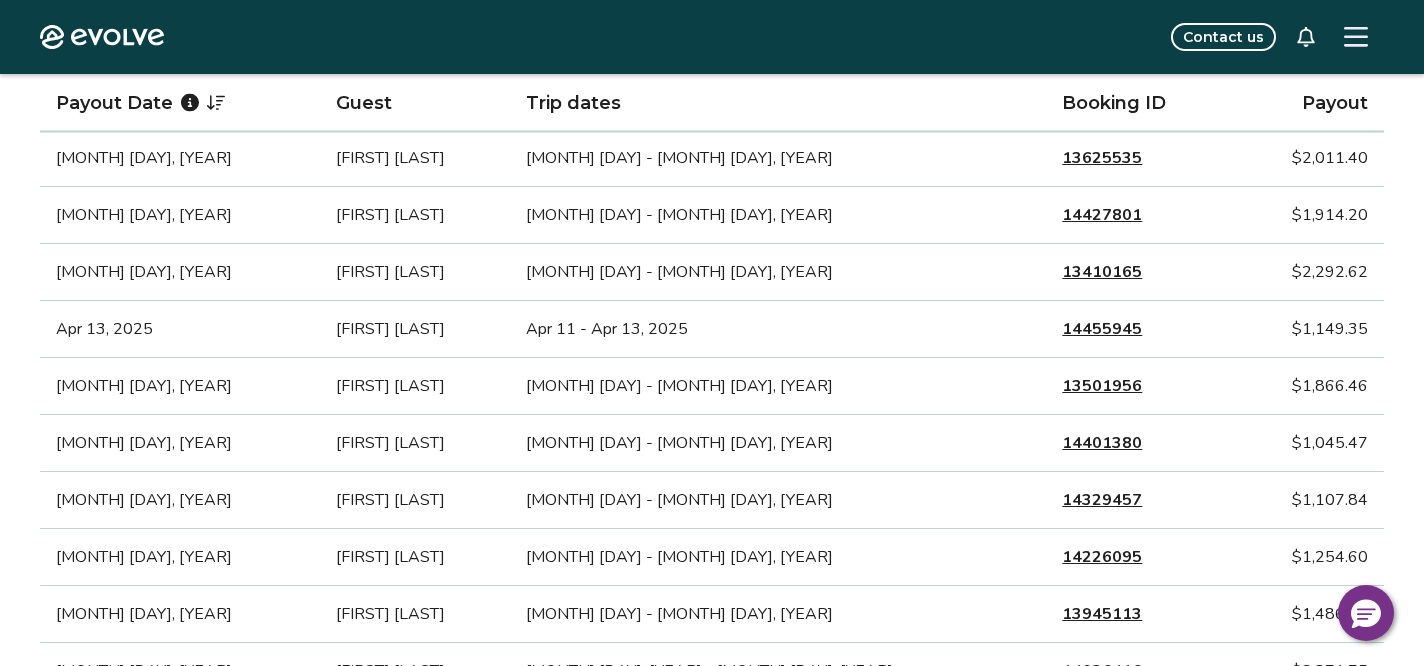 click on "14455945" at bounding box center (1102, 329) 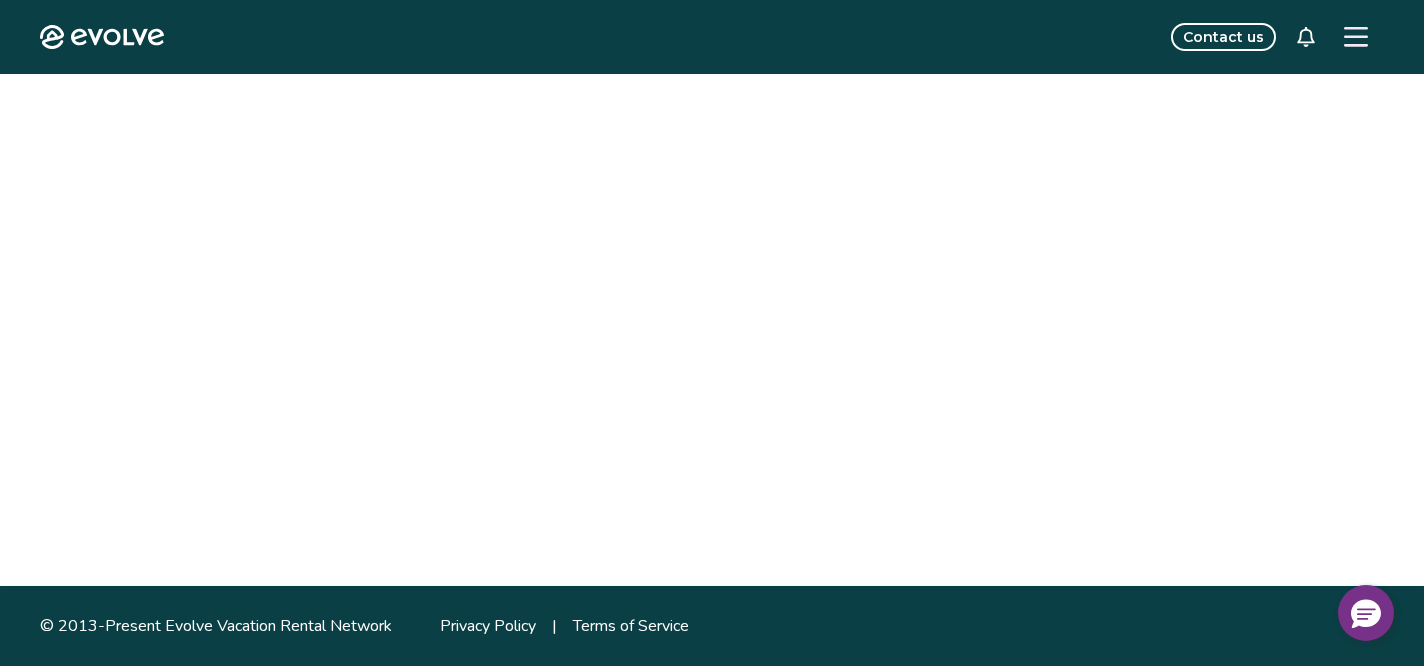 scroll, scrollTop: 0, scrollLeft: 0, axis: both 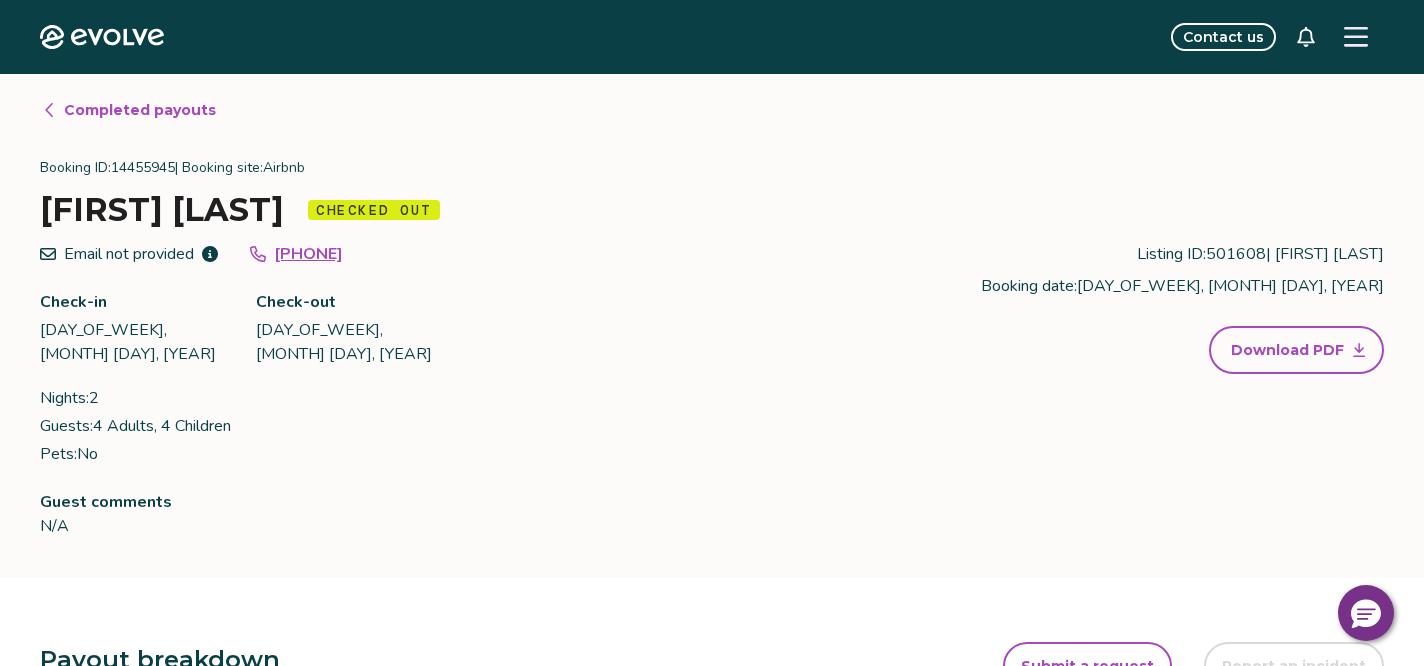 click on "Completed payouts" at bounding box center (140, 110) 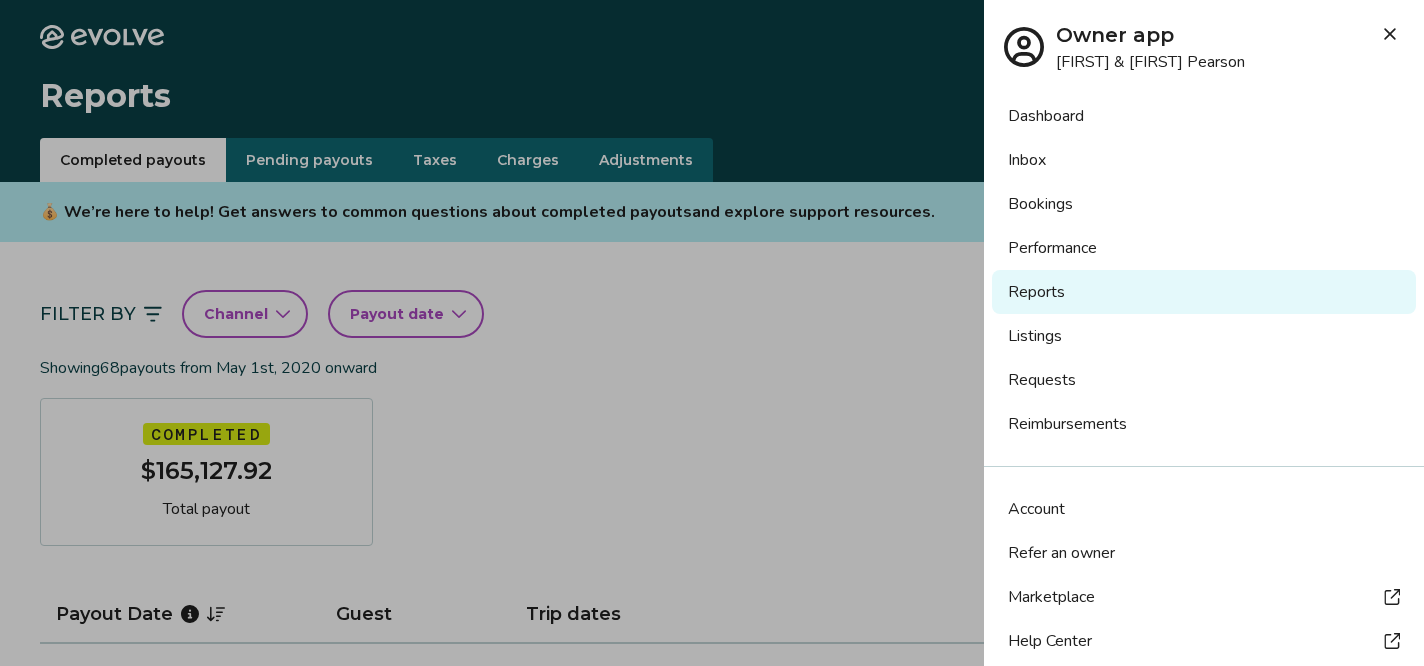 click on "Reports" at bounding box center (1204, 292) 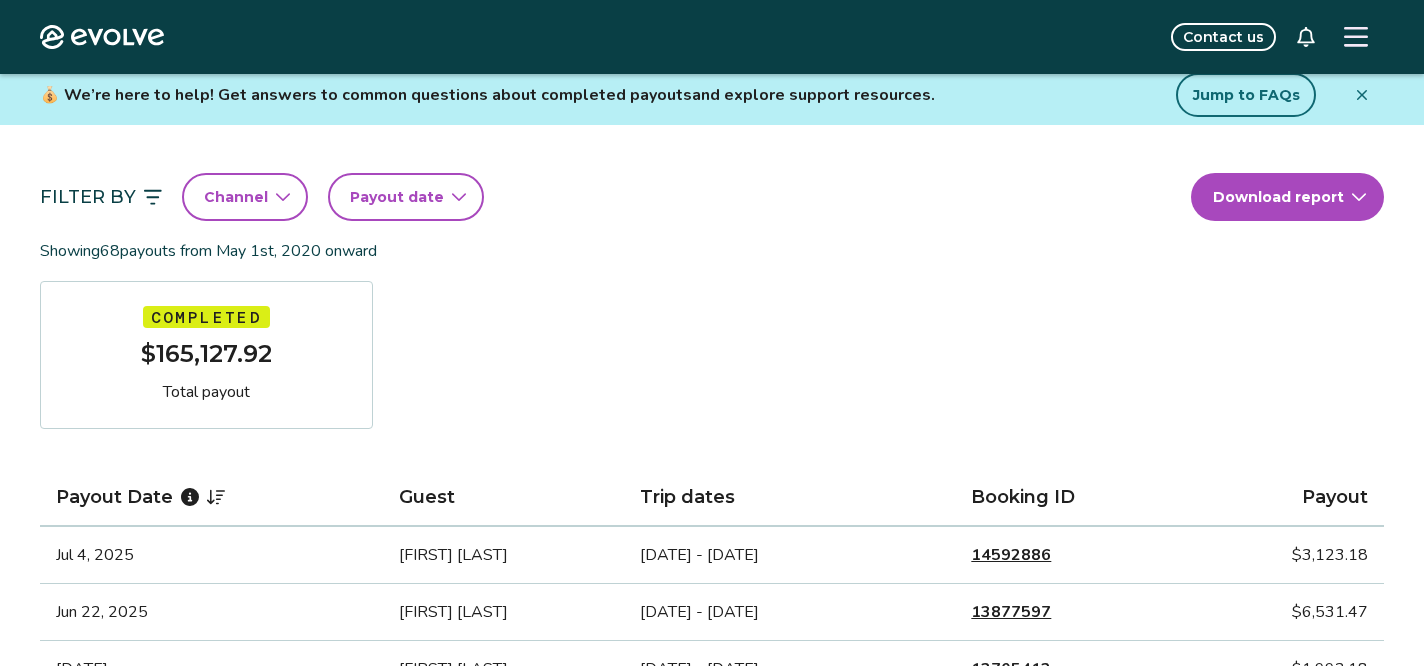 scroll, scrollTop: 104, scrollLeft: 0, axis: vertical 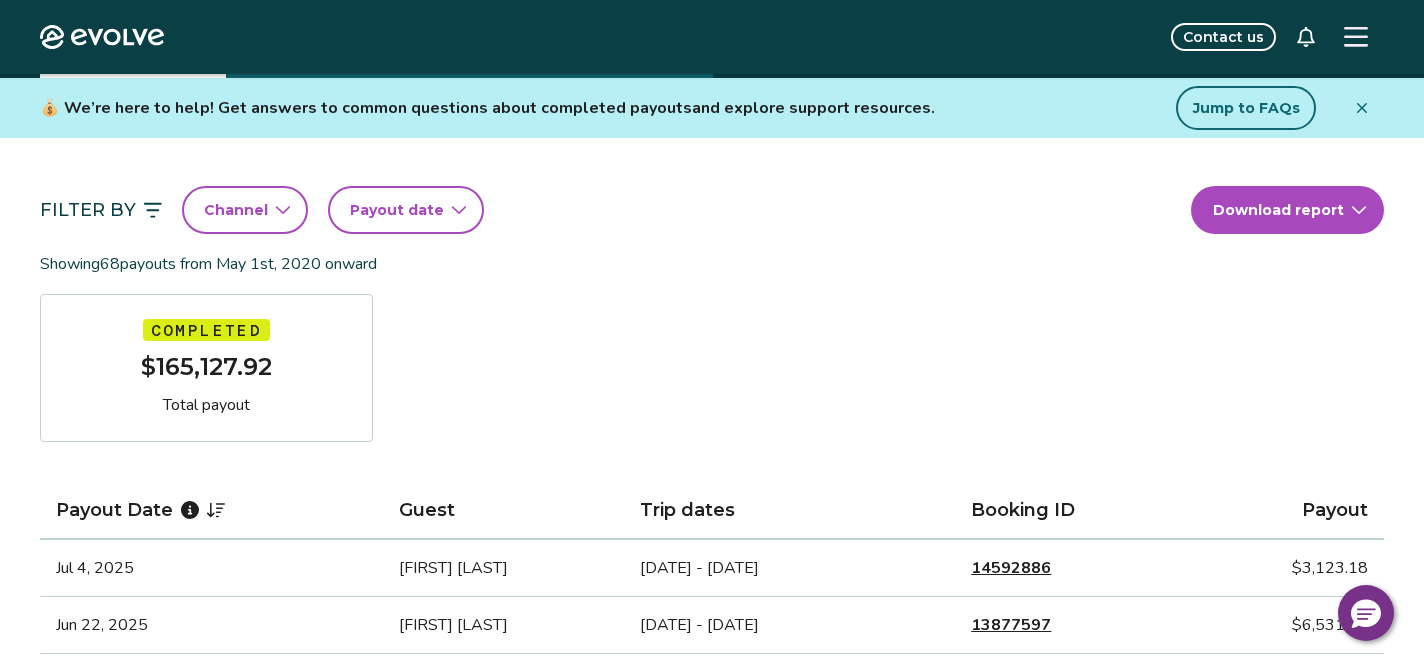 click 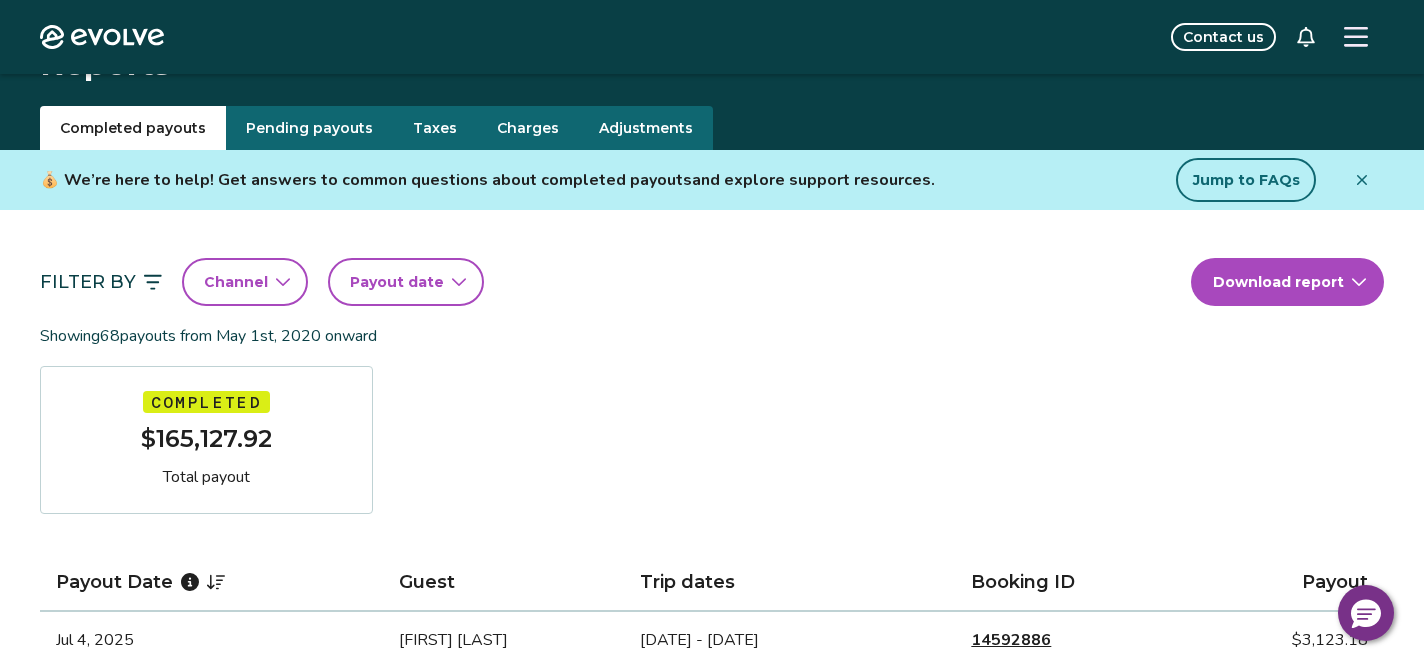scroll, scrollTop: 30, scrollLeft: 0, axis: vertical 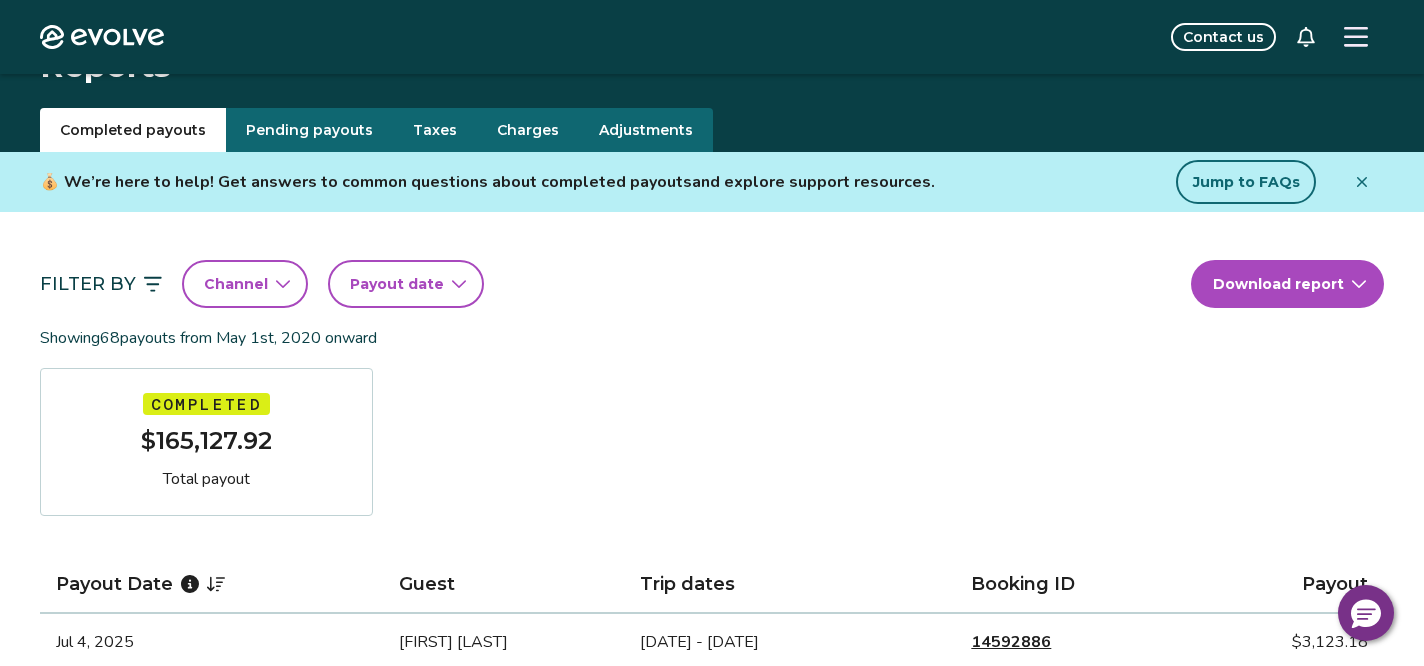 click on "Taxes" at bounding box center [435, 130] 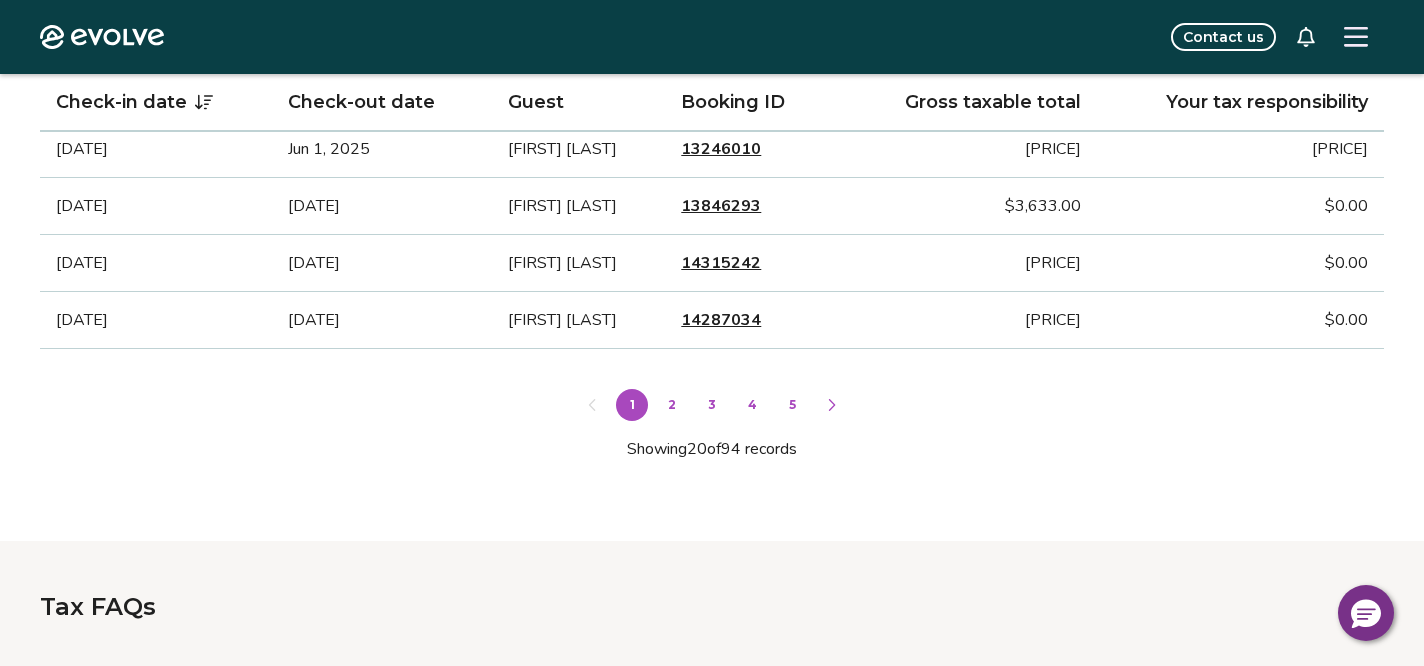 scroll, scrollTop: 1495, scrollLeft: 0, axis: vertical 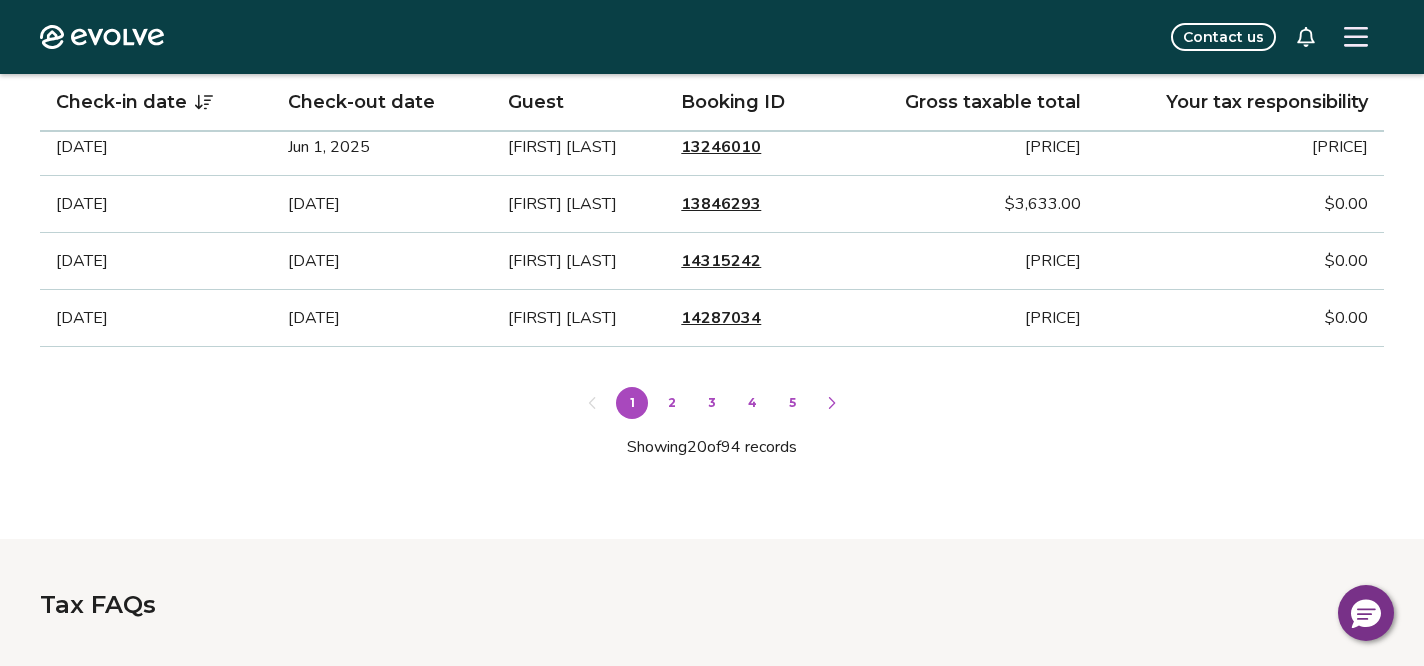 click on "2" at bounding box center (672, 403) 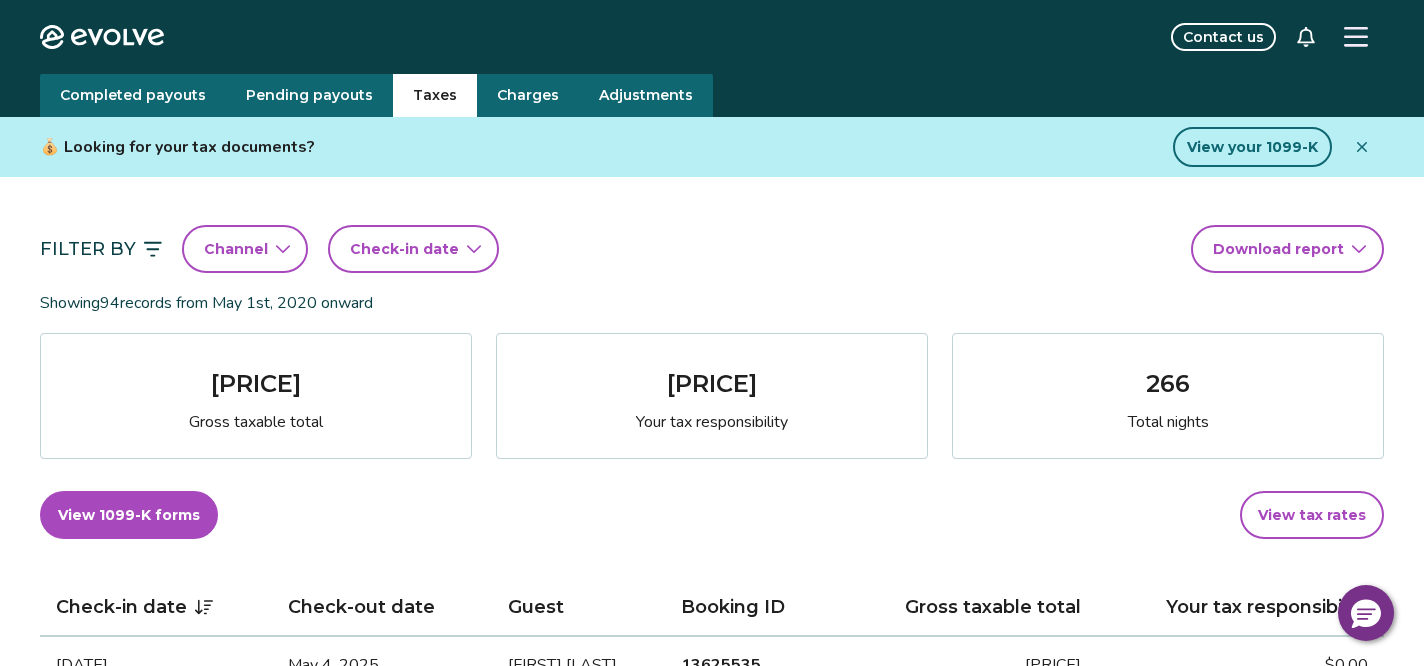 scroll, scrollTop: 0, scrollLeft: 0, axis: both 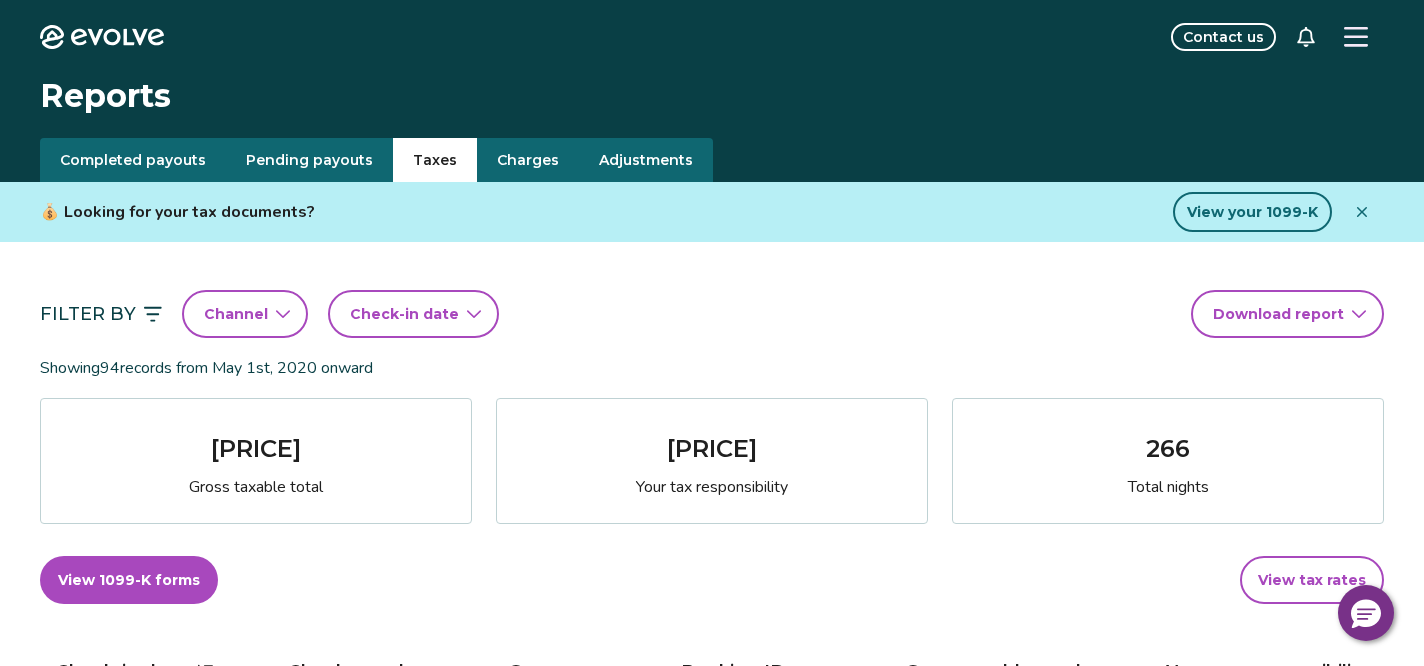 click 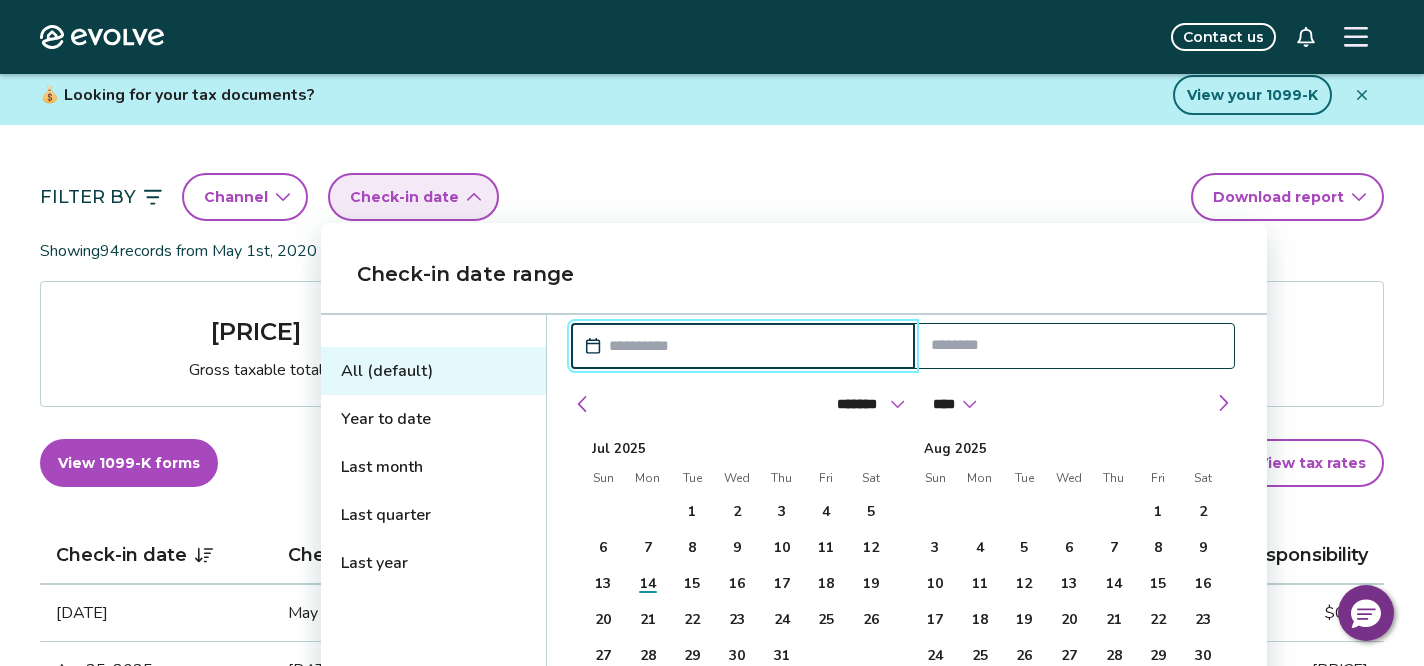 scroll, scrollTop: 125, scrollLeft: 0, axis: vertical 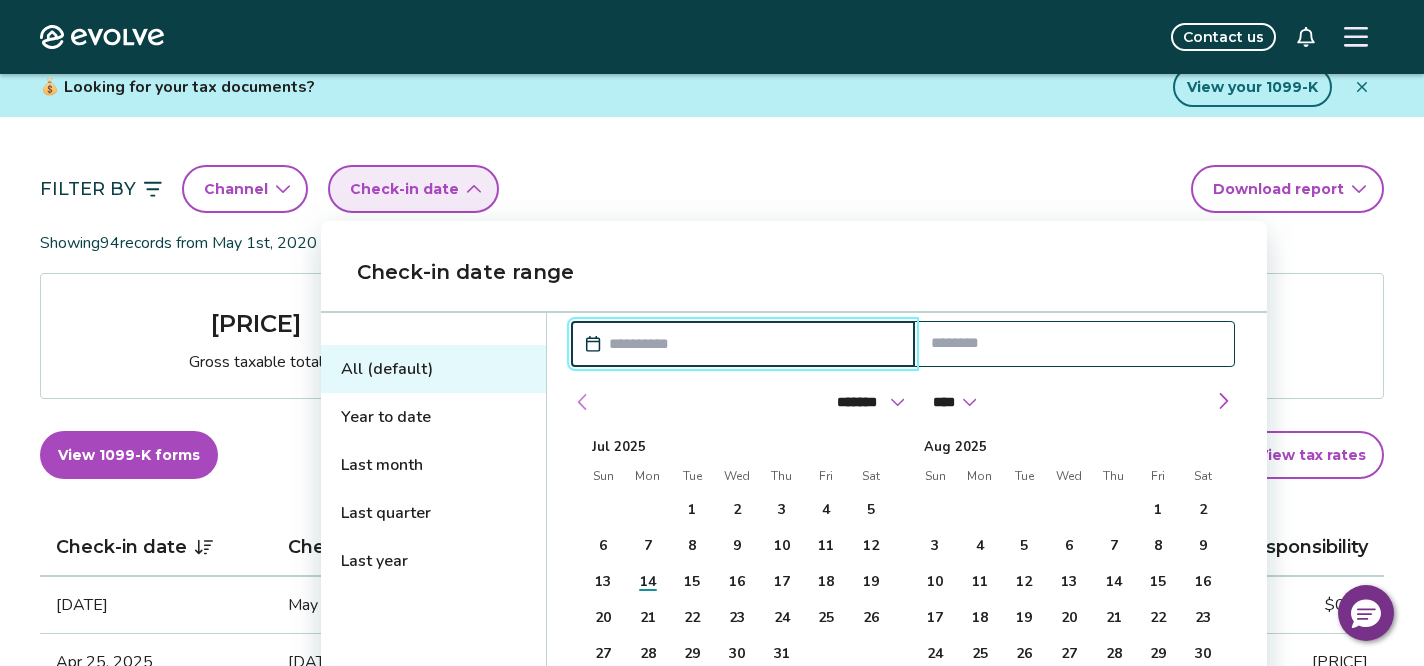 click at bounding box center (583, 402) 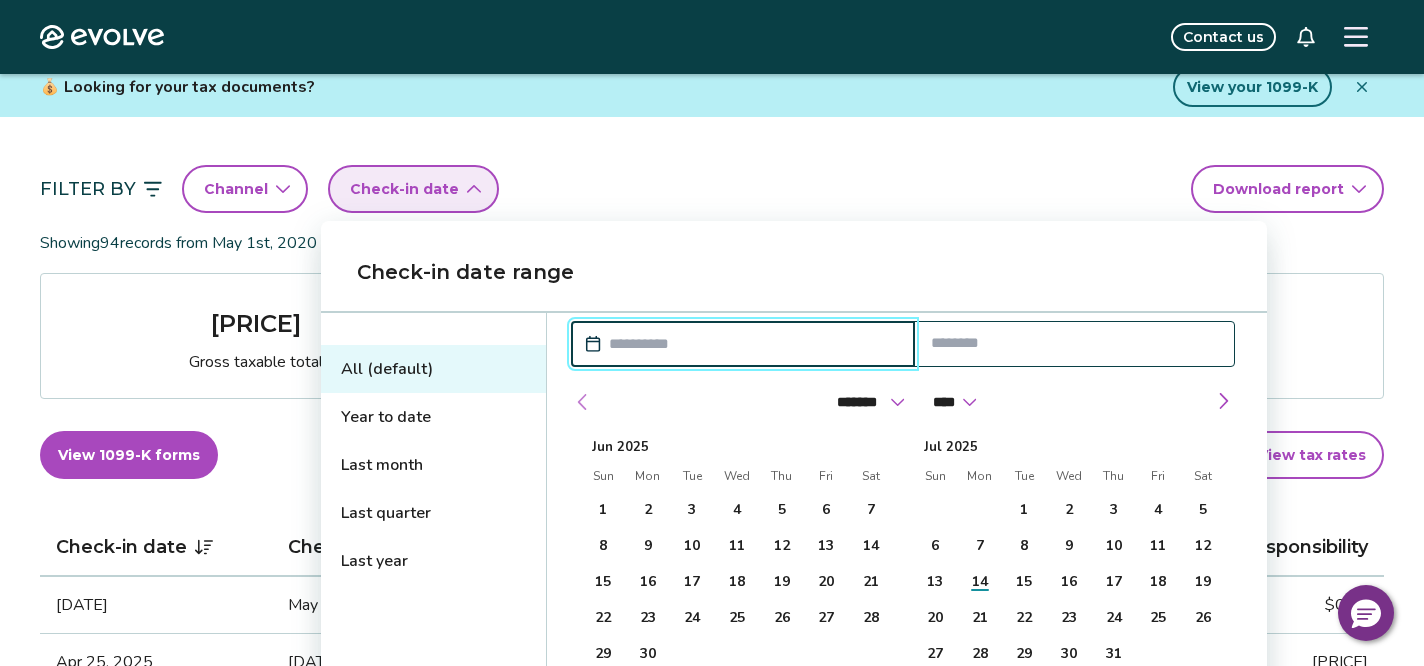 click at bounding box center (583, 402) 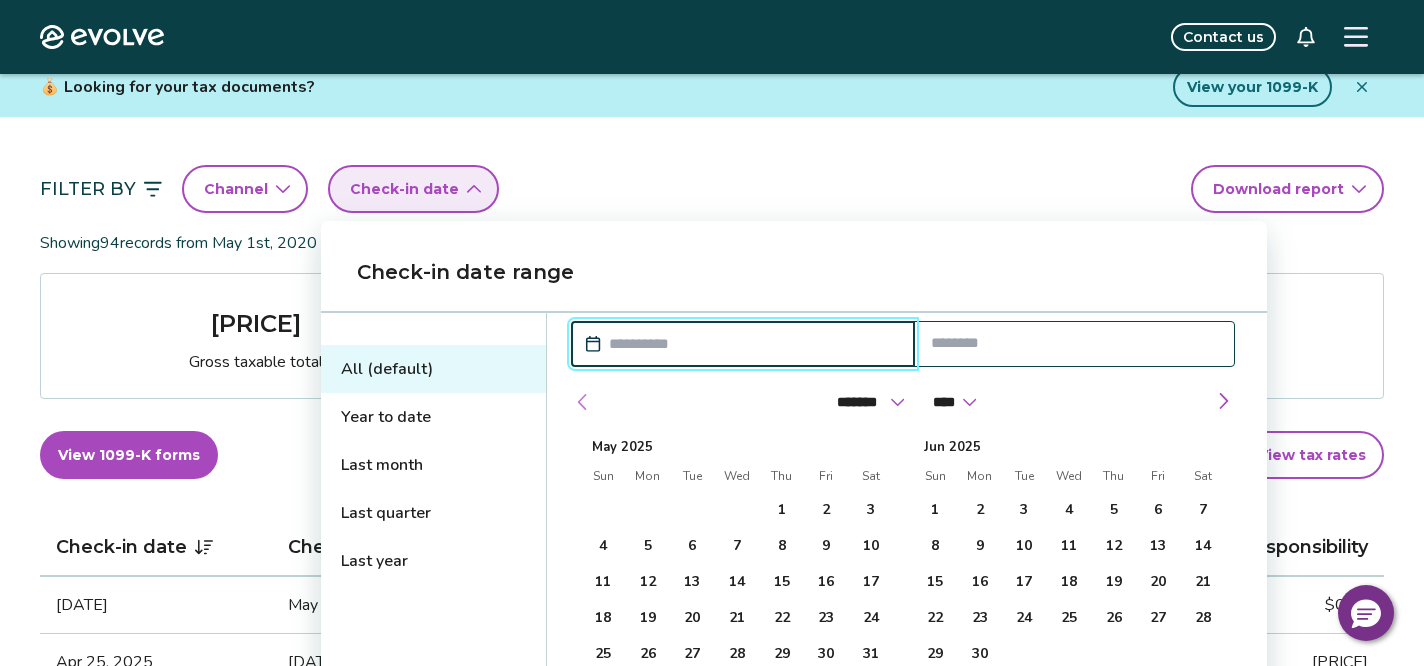 click at bounding box center (583, 402) 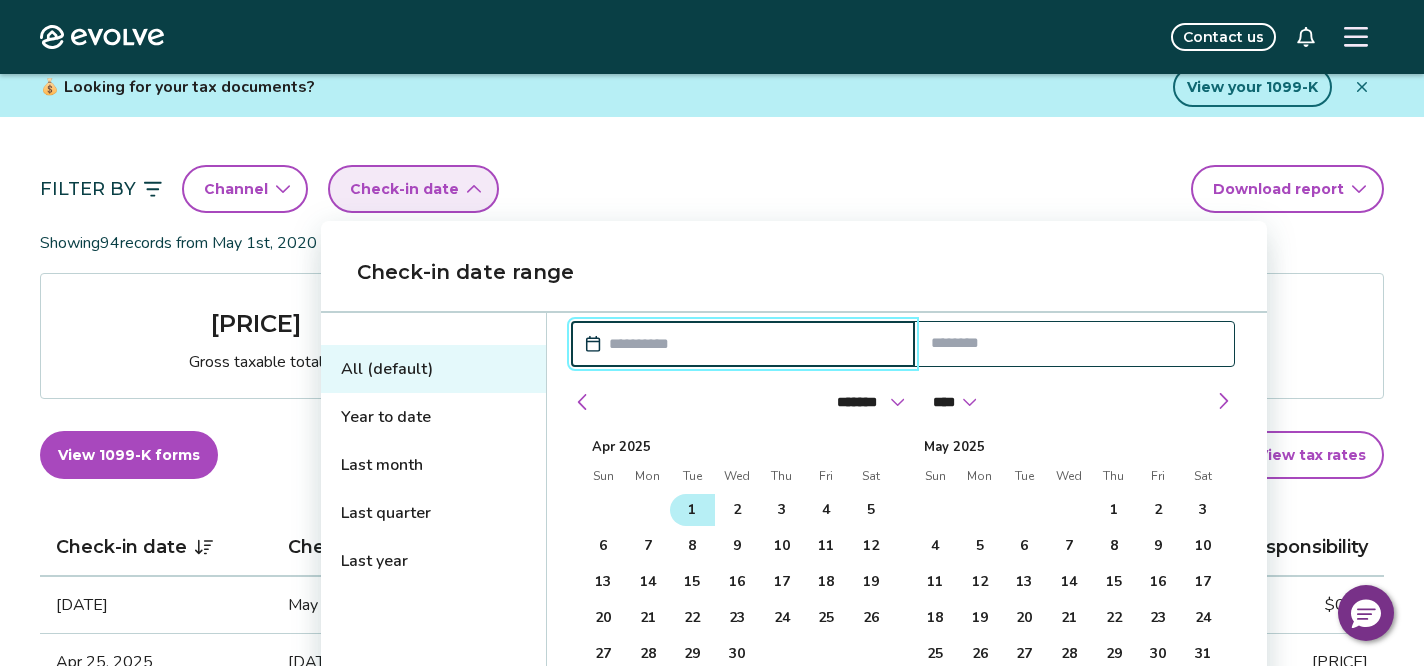 click on "1" at bounding box center (692, 510) 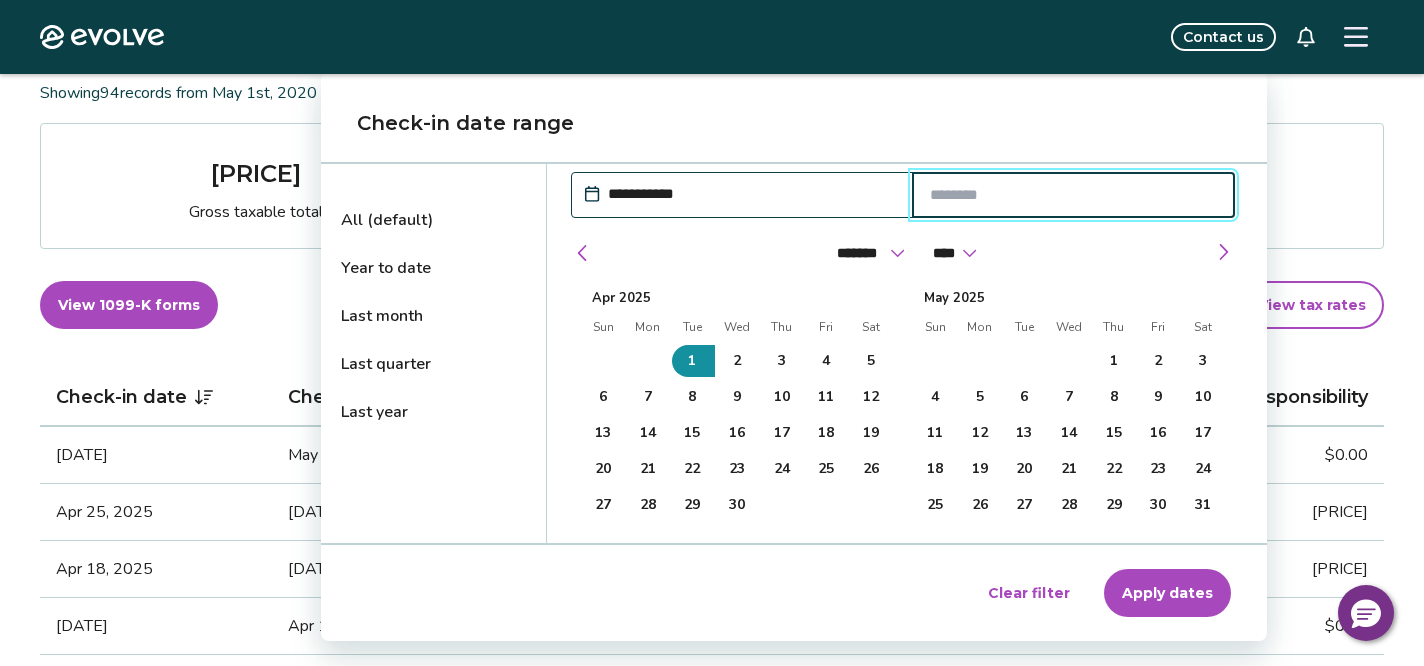 scroll, scrollTop: 274, scrollLeft: 0, axis: vertical 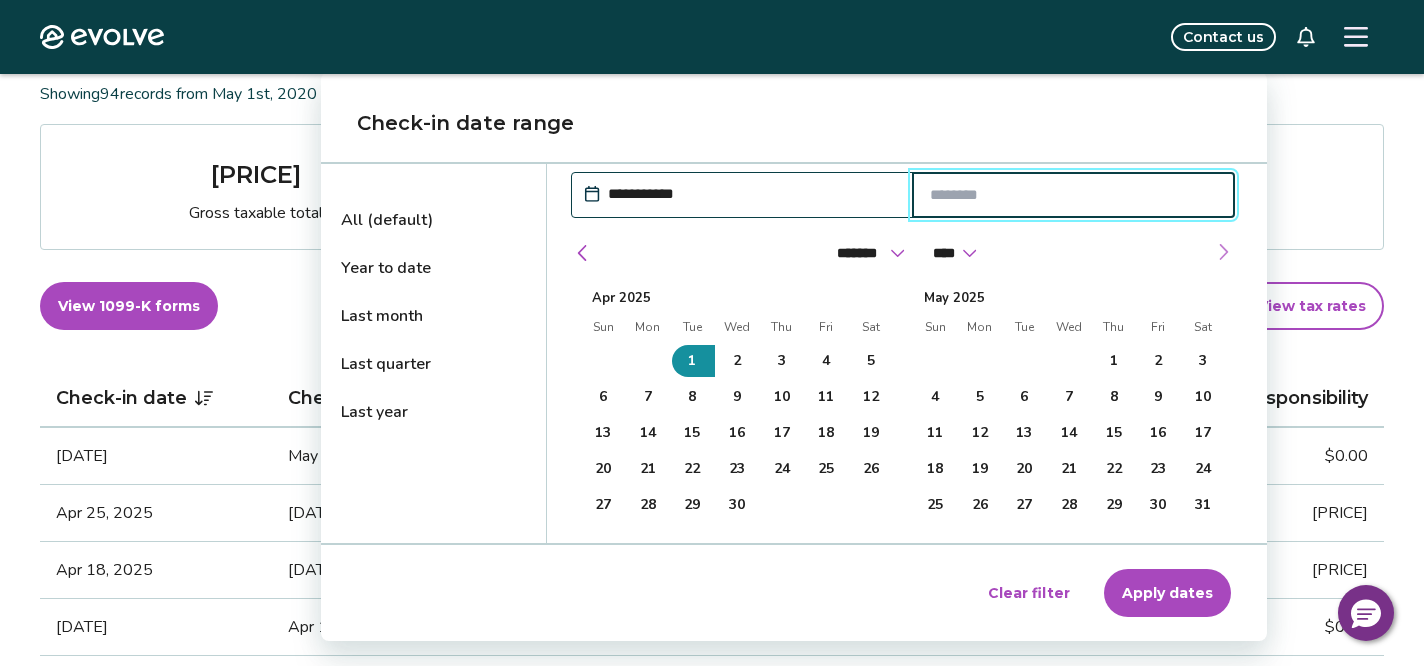 click at bounding box center [1223, 252] 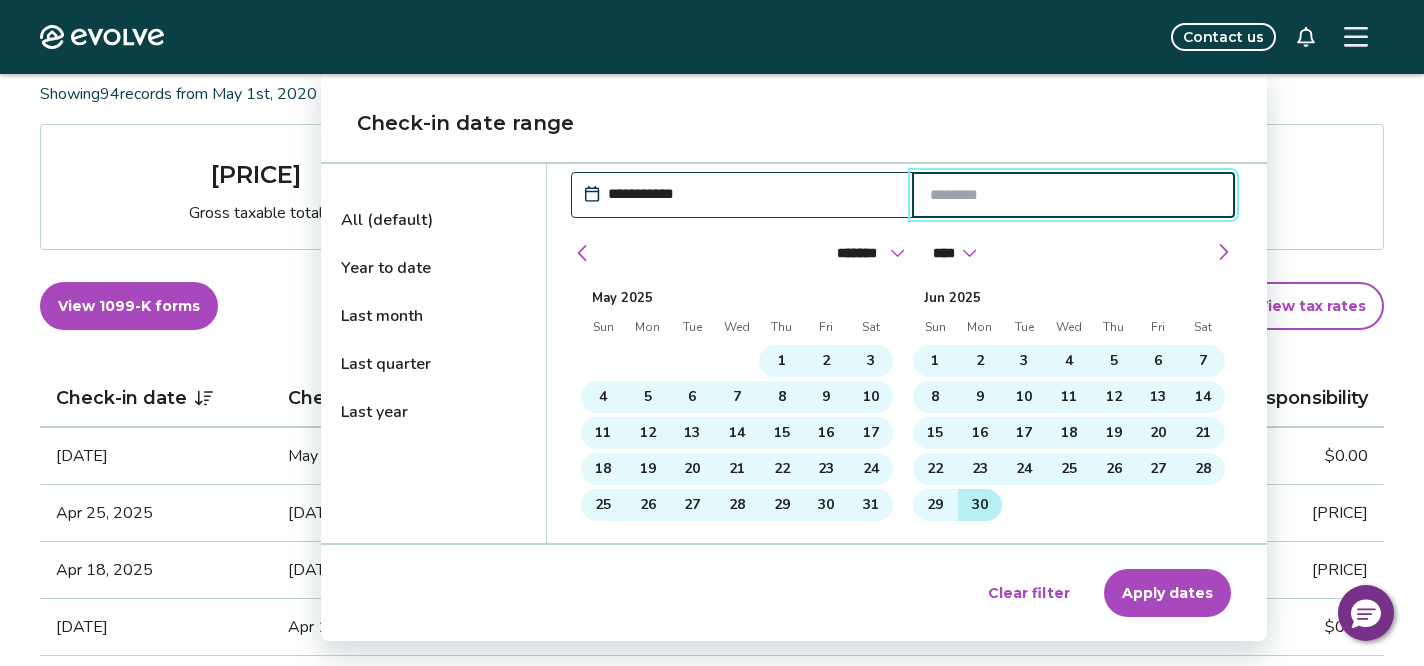 click on "30" at bounding box center (980, 505) 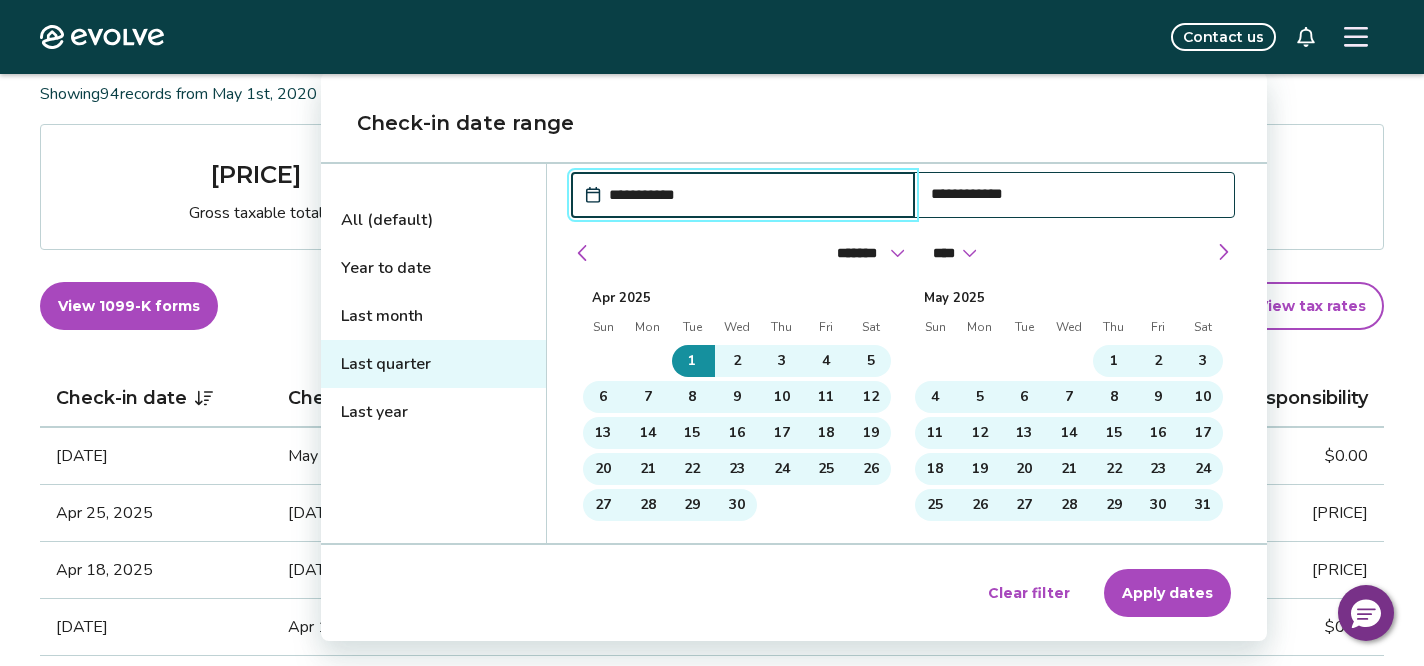 click on "Apply dates" at bounding box center [1167, 593] 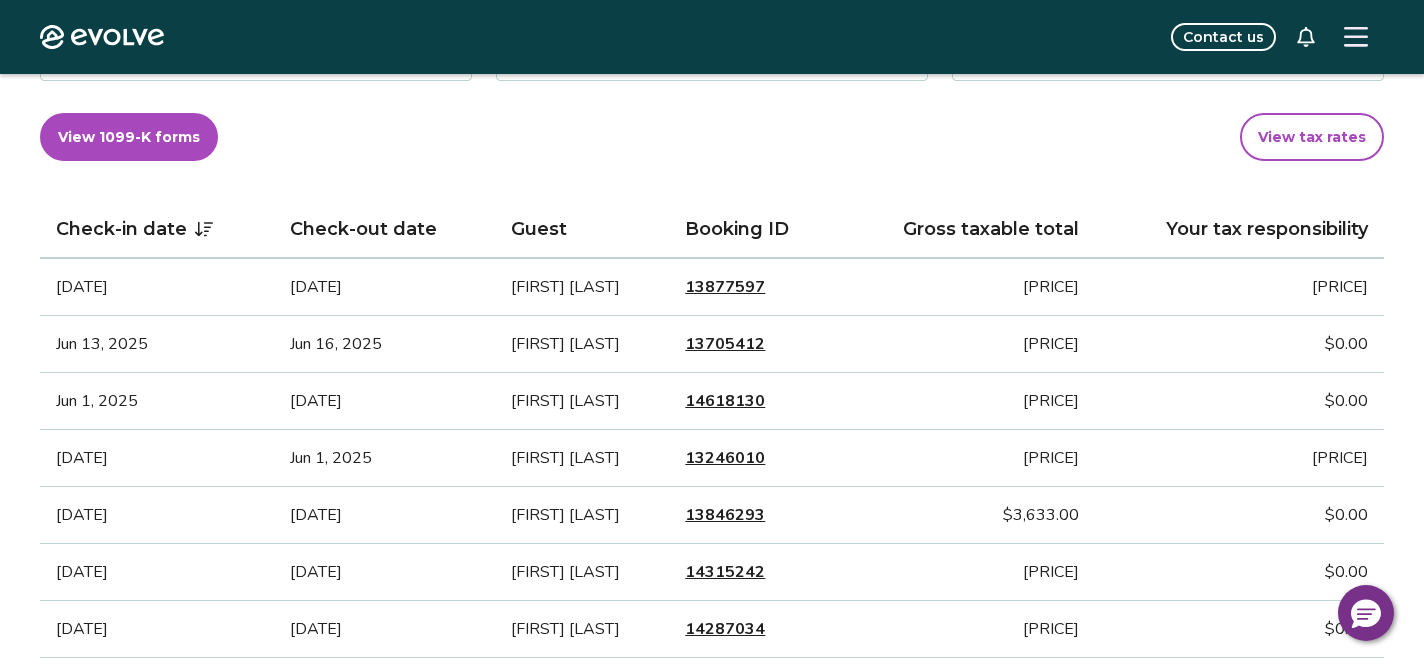 scroll, scrollTop: 466, scrollLeft: 0, axis: vertical 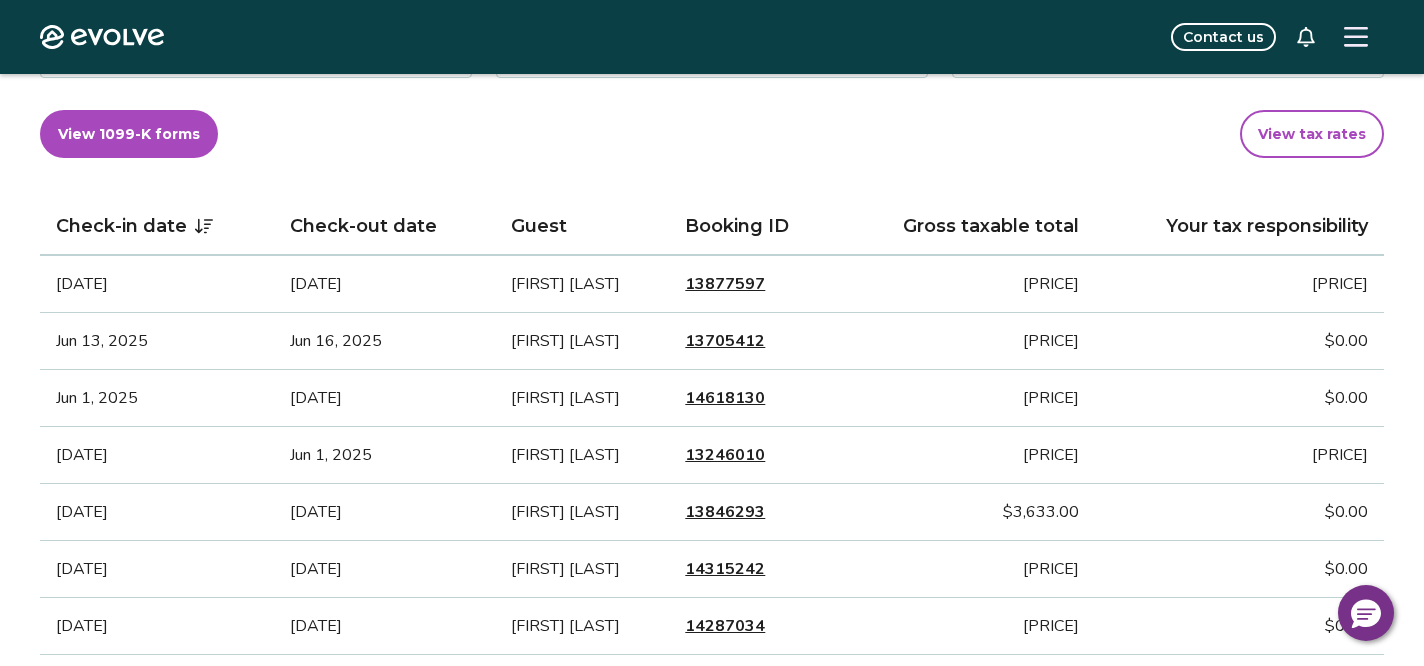 click on "View tax rates" at bounding box center [1312, 134] 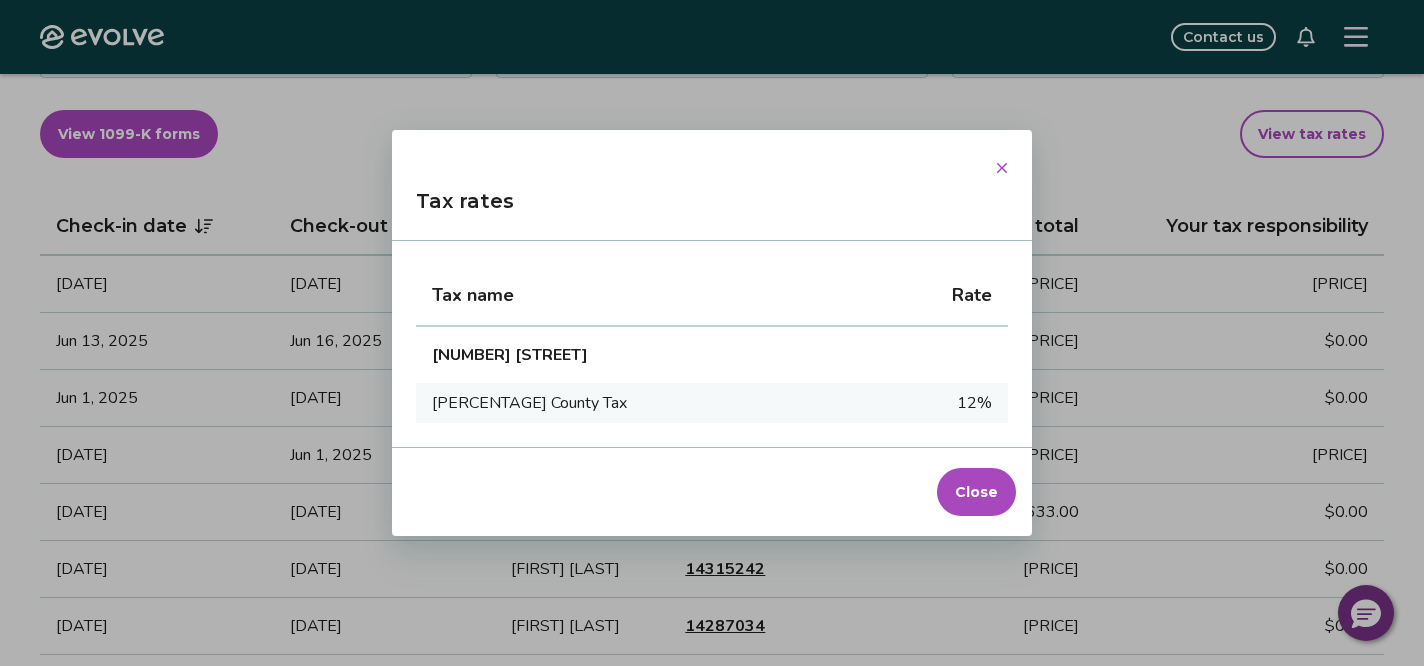 click on "Close" at bounding box center [976, 492] 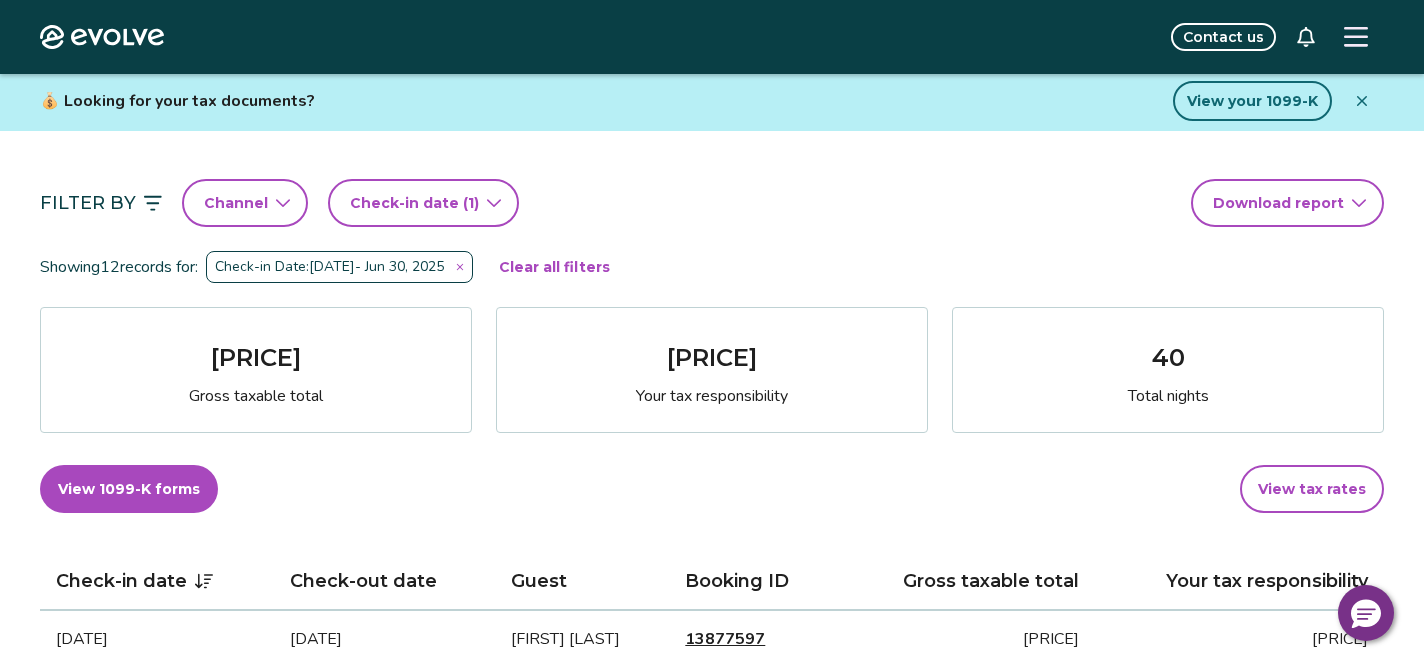scroll, scrollTop: 116, scrollLeft: 0, axis: vertical 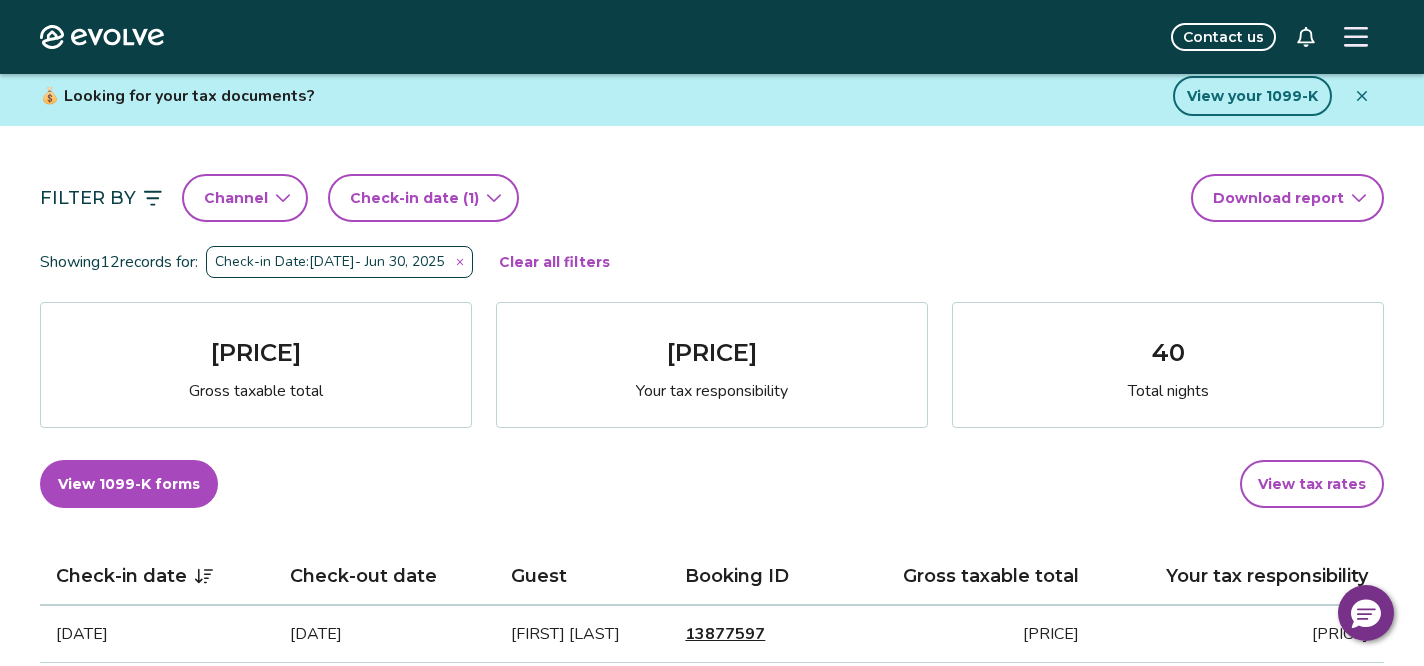 click on "Evolve Contact us Reports Completed payouts Pending payouts Taxes Charges Adjustments 💰 Looking for your tax documents? View your 1099-K Filter By  Channel Check-in date (1) Download   report Showing  12  records   for: Check-in Date:  [DATE]  -   [DATE] Clear all filters [PRICE] Gross taxable total [PRICE] Your tax responsibility 40 Total nights View 1099-K forms View tax rates Check-in date Check-out date Guest Booking ID Gross taxable total Your tax responsibility [DATE] [DATE] [FIRST] [LAST] [BOOKING_ID] [PRICE] [PRICE] [DATE] [DATE] [FIRST] [LAST] [BOOKING_ID] [PRICE] [PRICE] [DATE] [DATE] [FIRST] [LAST] [BOOKING_ID] [PRICE] [PRICE] [DATE] [DATE] [FIRST] [LAST] [BOOKING_ID] [PRICE] [PRICE] [DATE] [DATE] [FIRST] [LAST] [BOOKING_ID] [PRICE] [PRICE] [DATE] [DATE] [FIRST] [LAST] [BOOKING_ID] [PRICE] [PRICE] [DATE] [DATE] [FIRST] [LAST] [BOOKING_ID] [PRICE] [PRICE] [DATE] [DATE] [FIRST] [LAST] [BOOKING_ID] [PRICE] [PRICE] [DATE] [DATE] [FIRST] [LAST] [BOOKING_ID] [PRICE] [PRICE] [DATE] [DATE] [FIRST] [LAST] [BOOKING_ID] [PRICE] [PRICE]" at bounding box center [712, 1192] 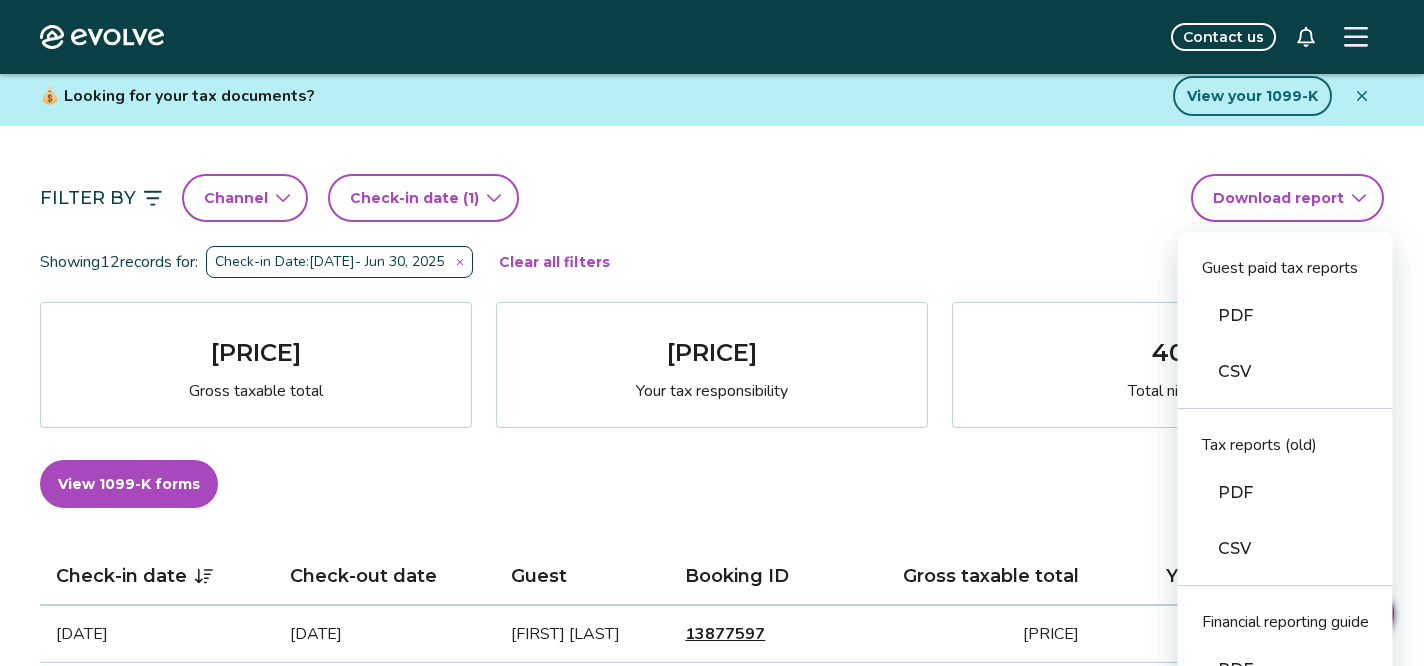 click on "PDF" at bounding box center [1285, 316] 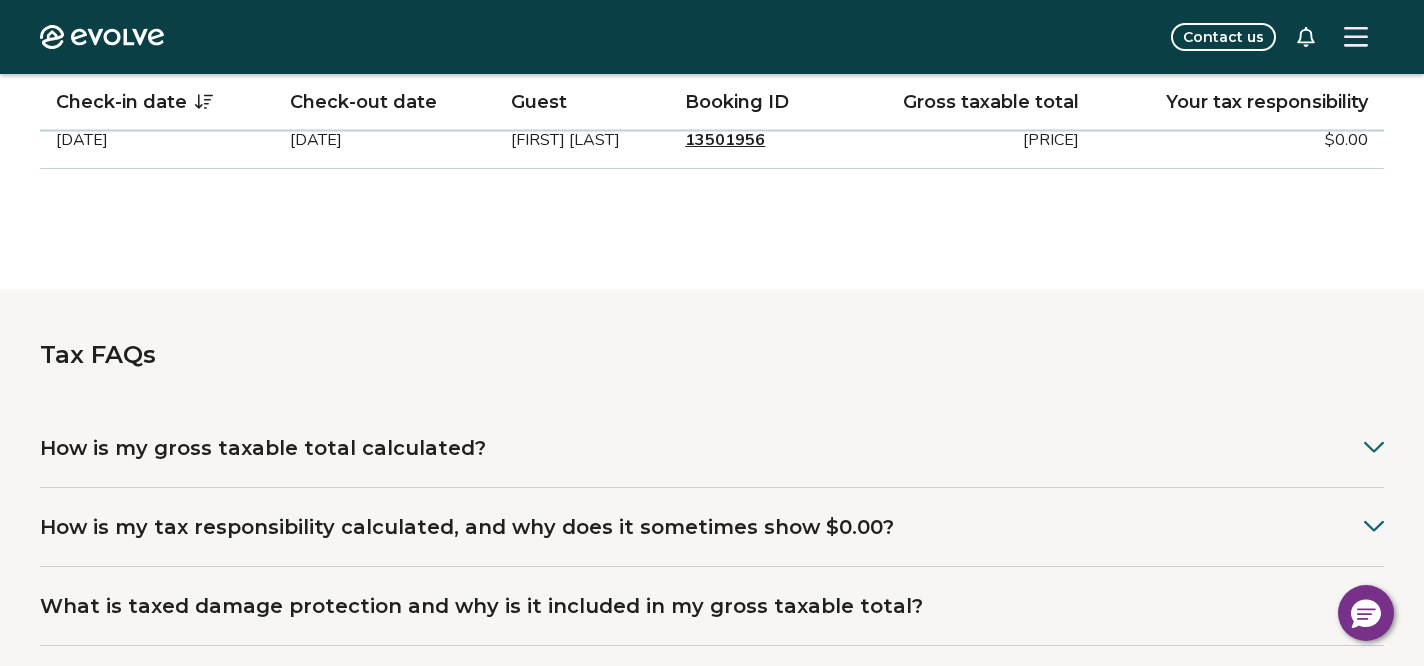 scroll, scrollTop: 1235, scrollLeft: 0, axis: vertical 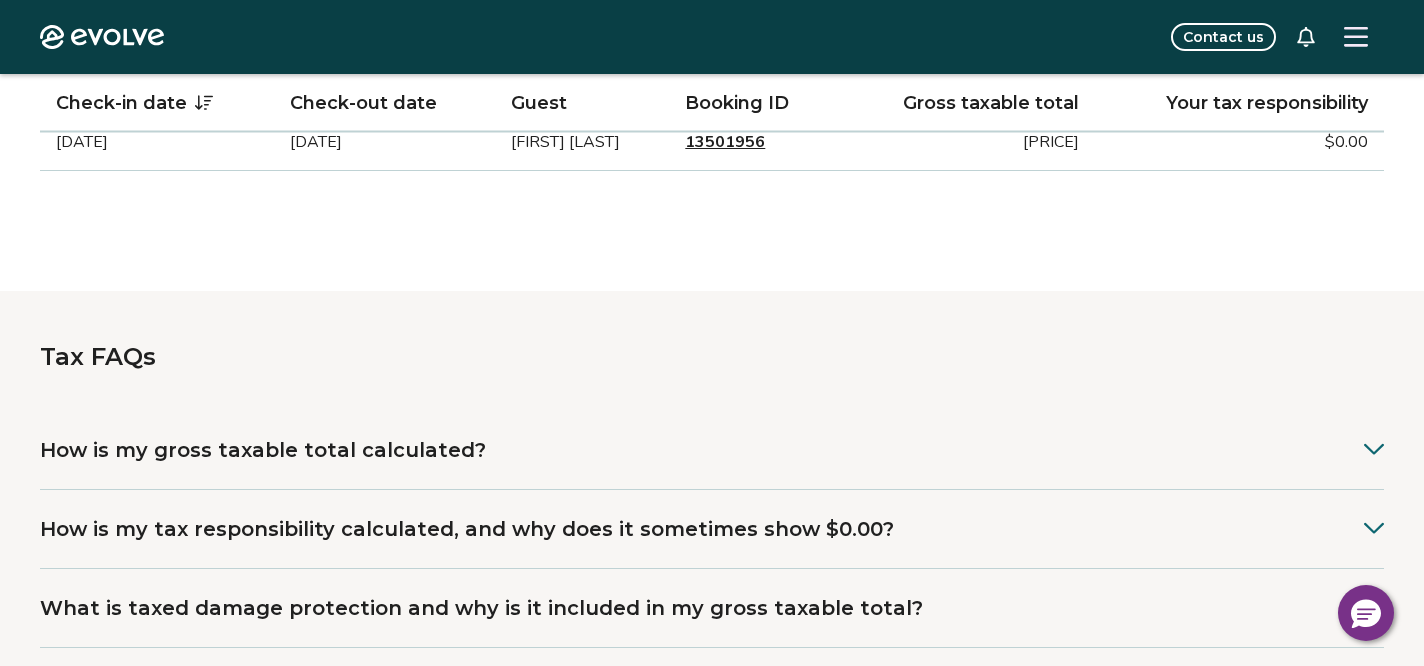 click 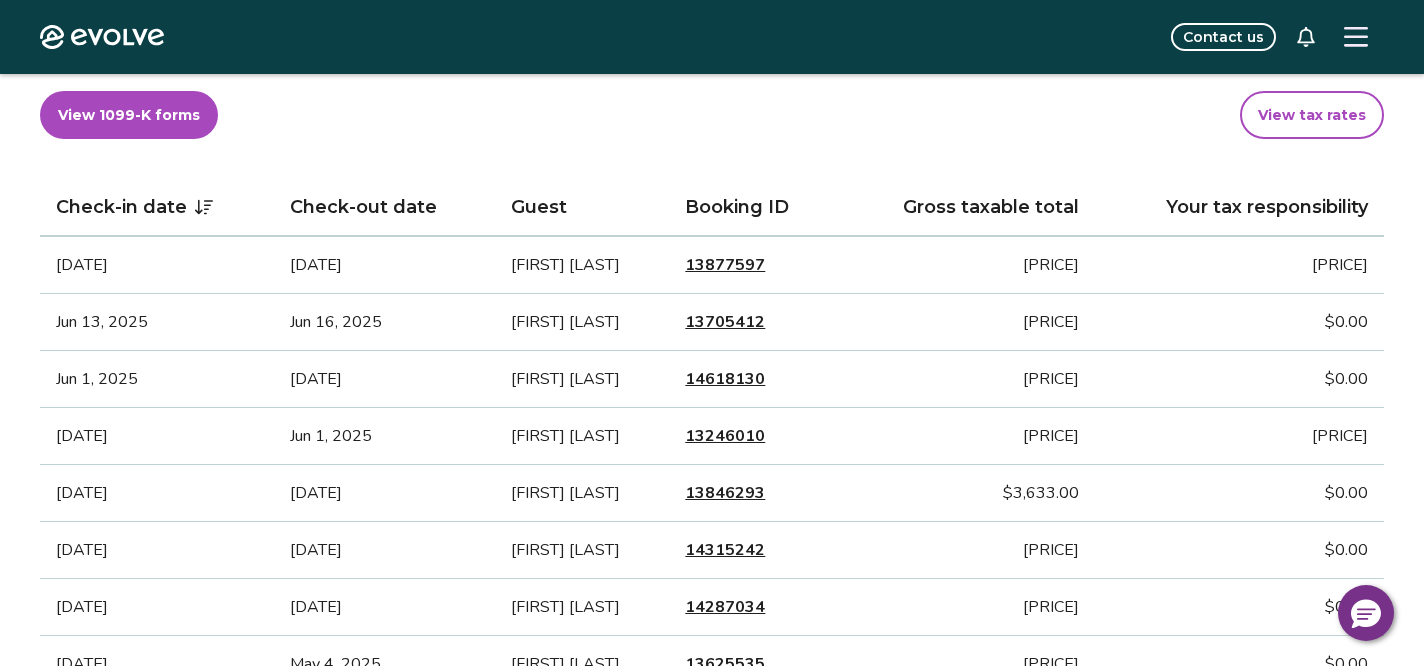 scroll, scrollTop: 490, scrollLeft: 0, axis: vertical 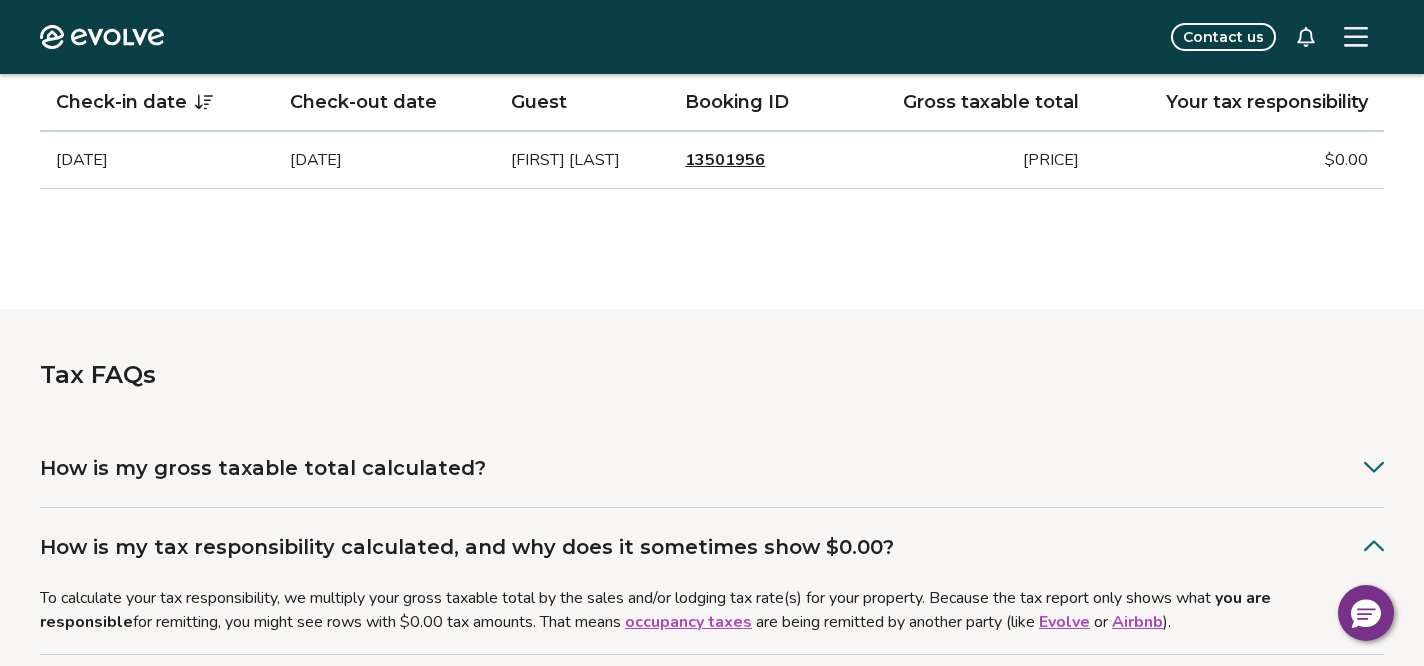drag, startPoint x: 48, startPoint y: 190, endPoint x: 1207, endPoint y: 207, distance: 1159.1246 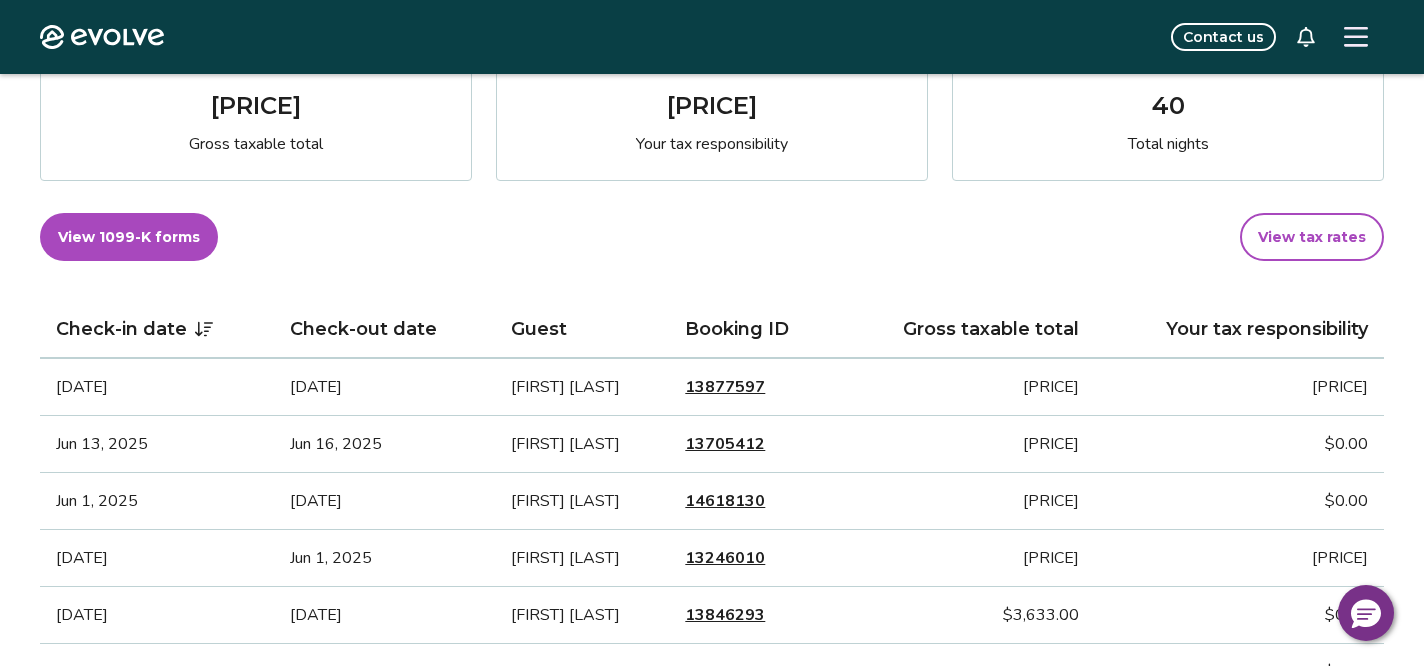 scroll, scrollTop: 332, scrollLeft: 0, axis: vertical 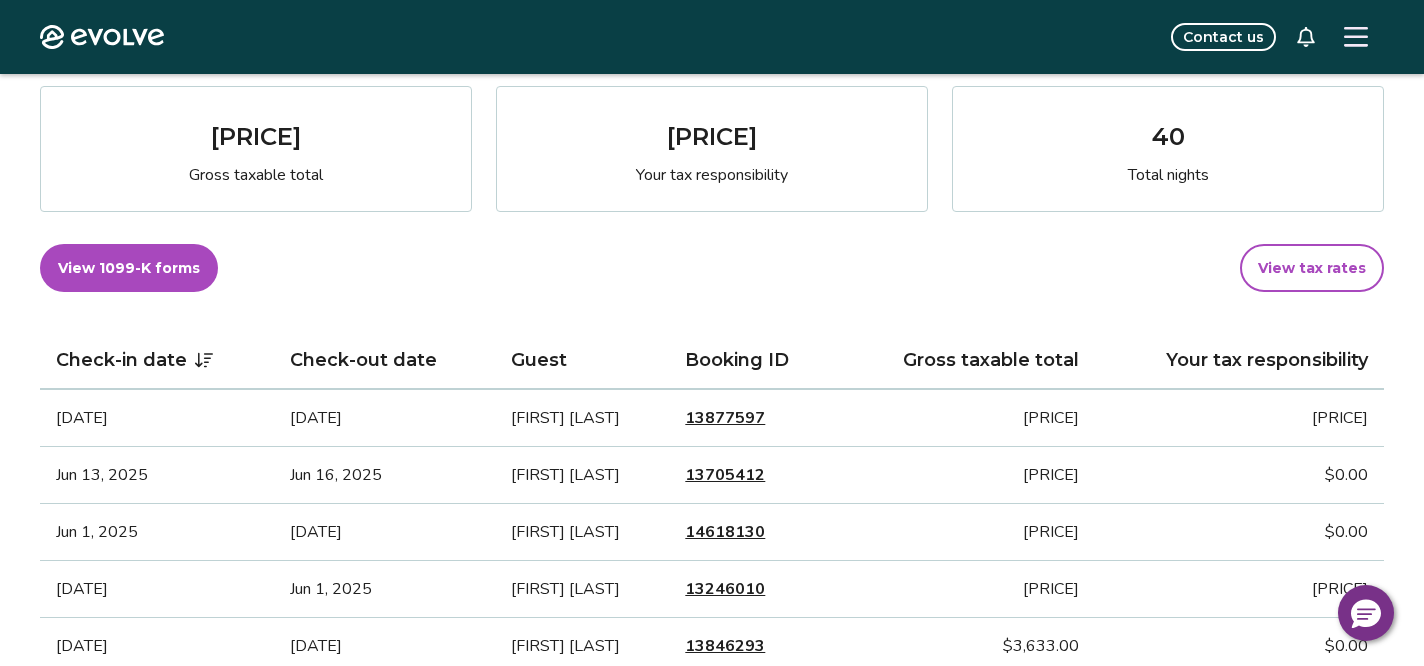 click on "View 1099-K forms View tax rates" at bounding box center [712, 268] 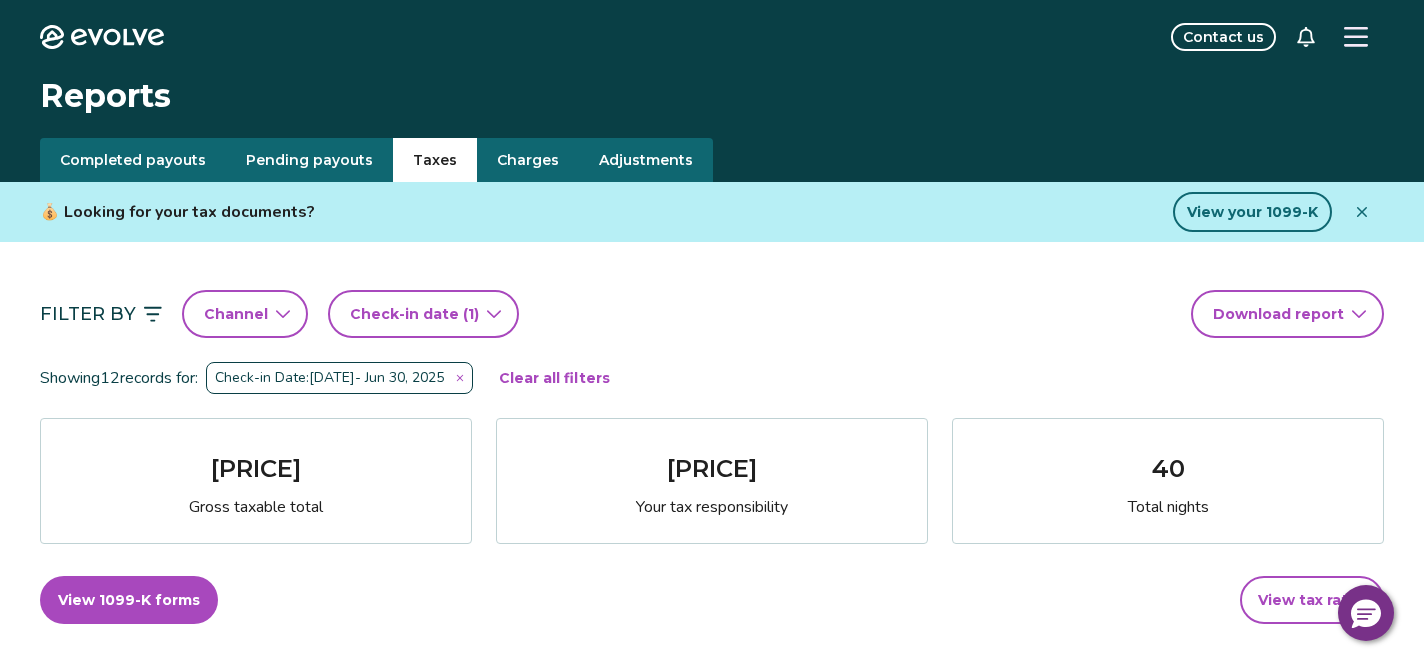 scroll, scrollTop: 6, scrollLeft: 0, axis: vertical 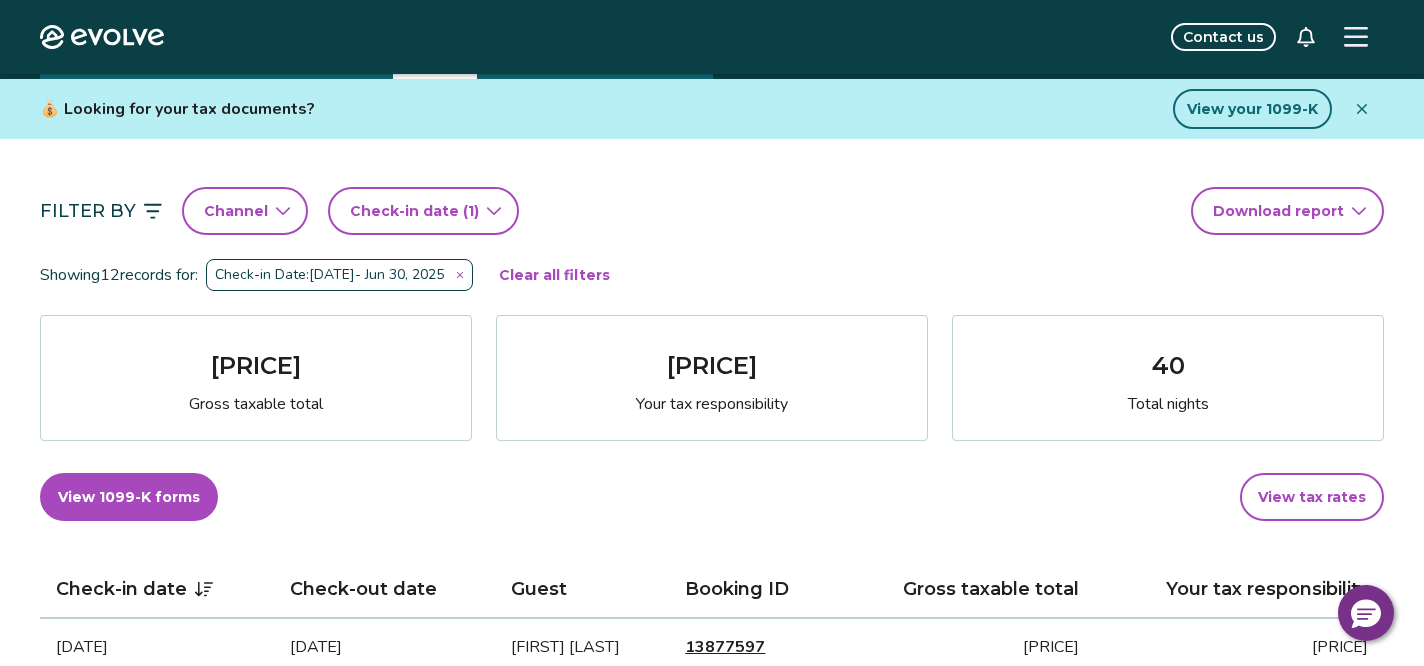 click on "Check-in Date:  [DATE]  -   [DATE]" at bounding box center (339, 275) 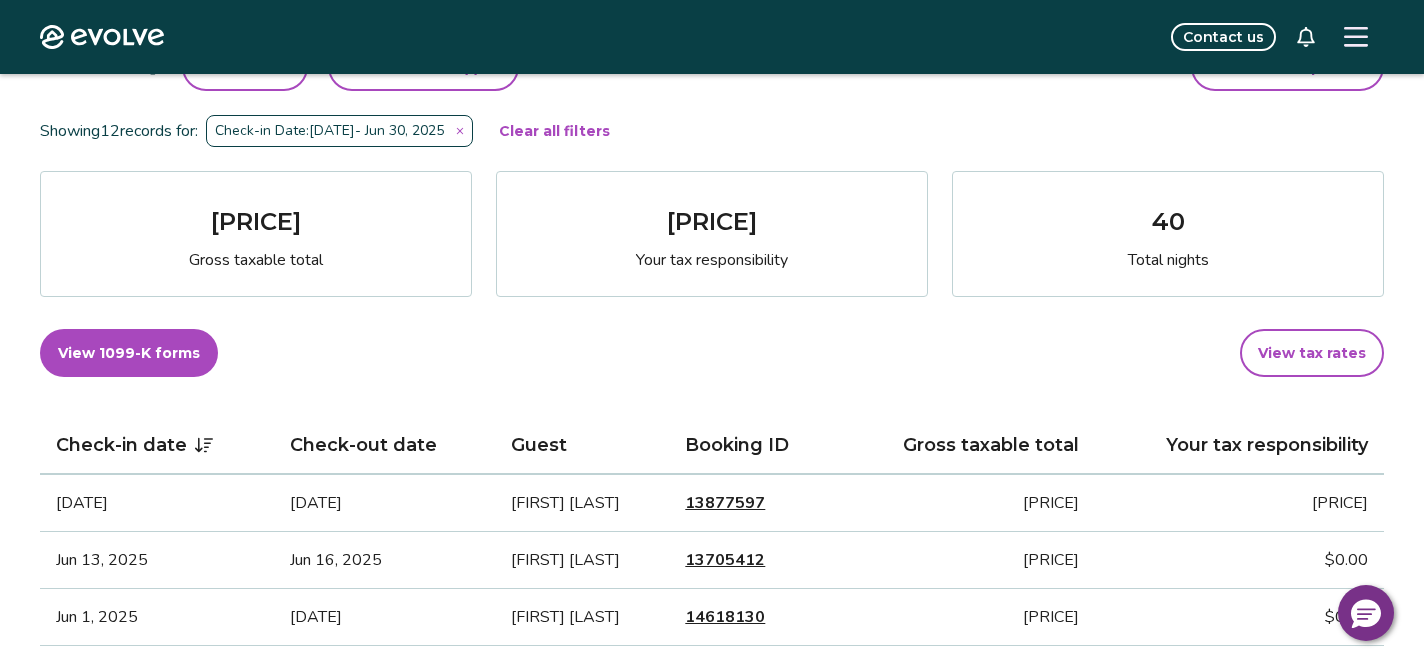 scroll, scrollTop: 253, scrollLeft: 0, axis: vertical 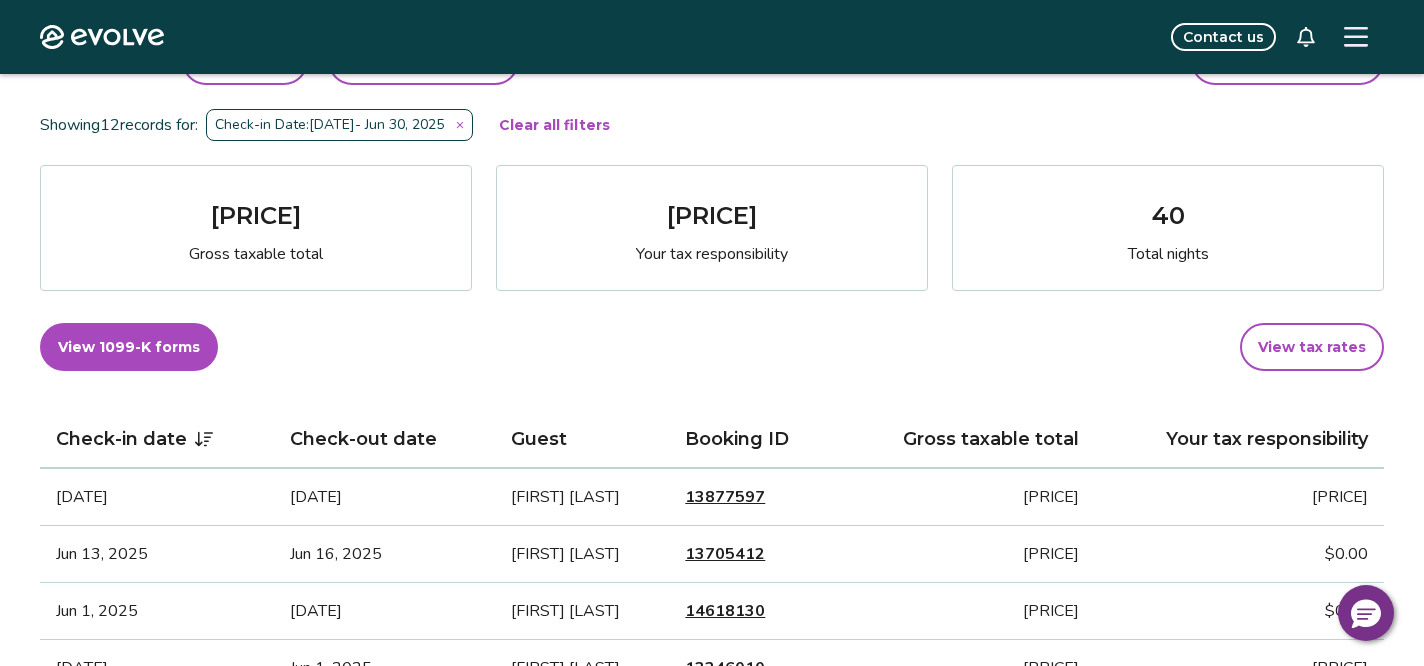click on "View 1099-K forms" at bounding box center (129, 347) 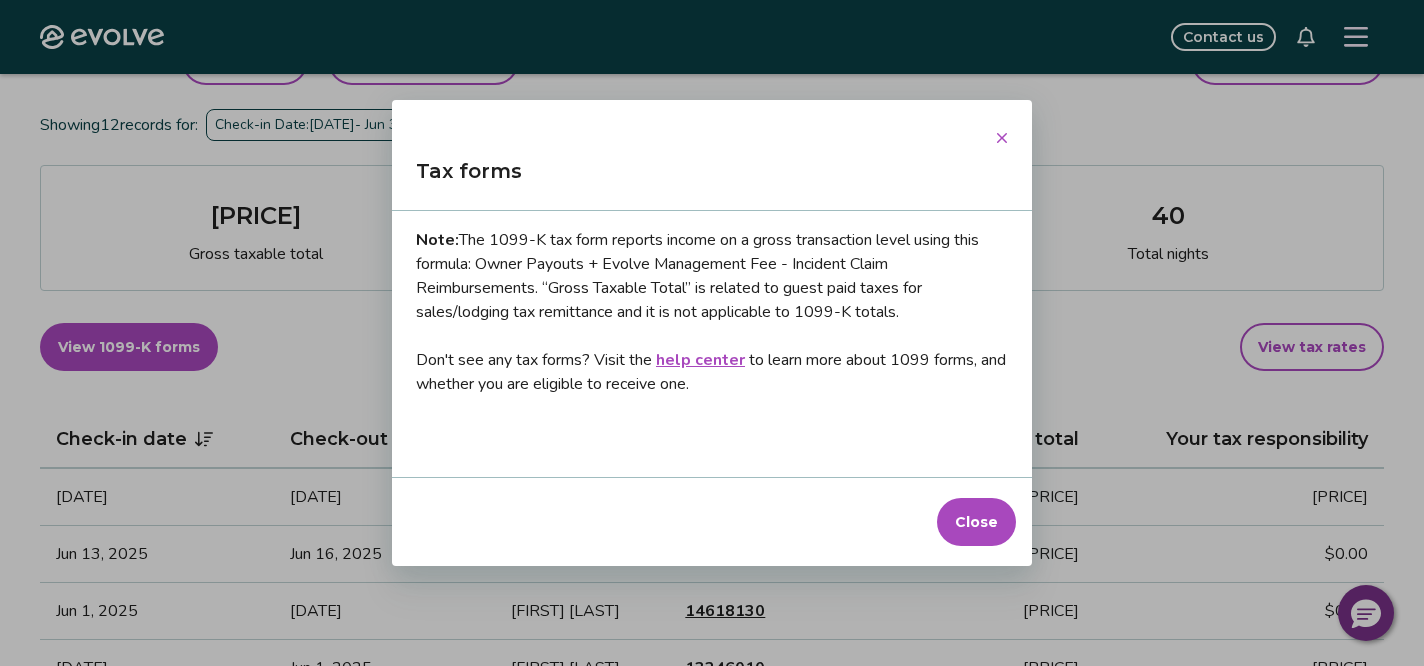 scroll, scrollTop: 61, scrollLeft: 0, axis: vertical 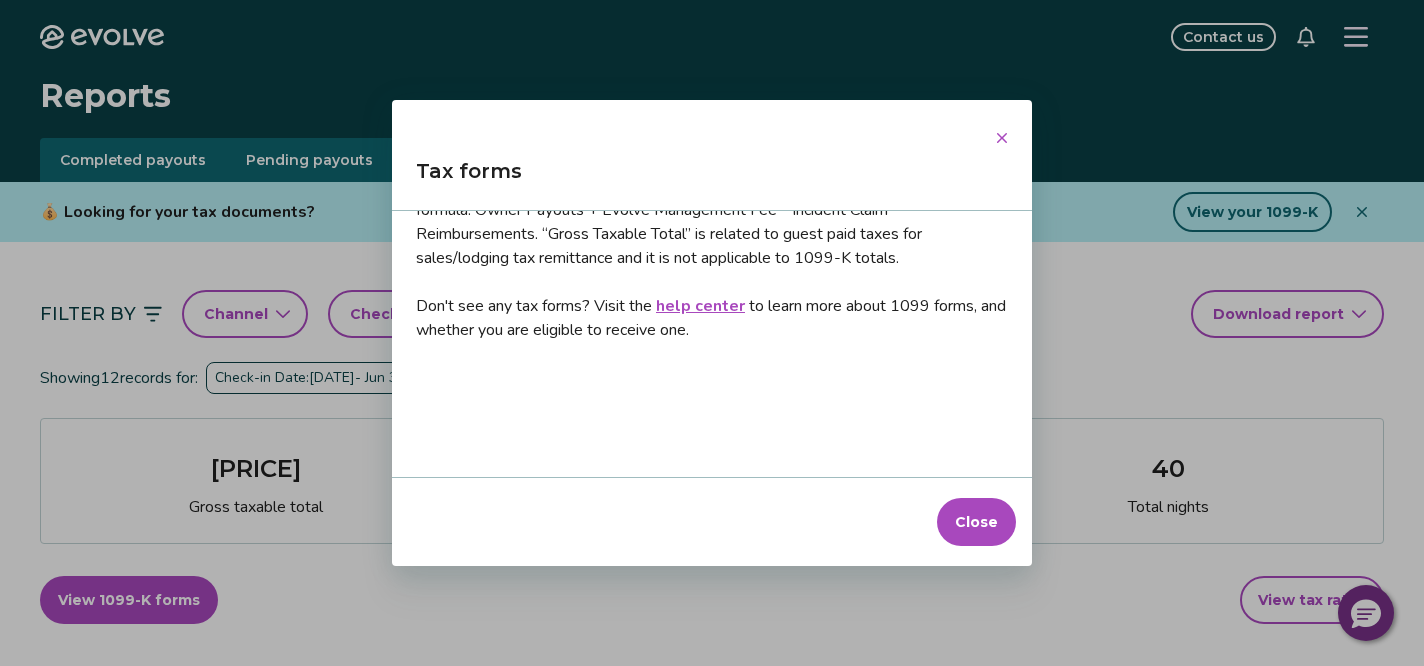 click 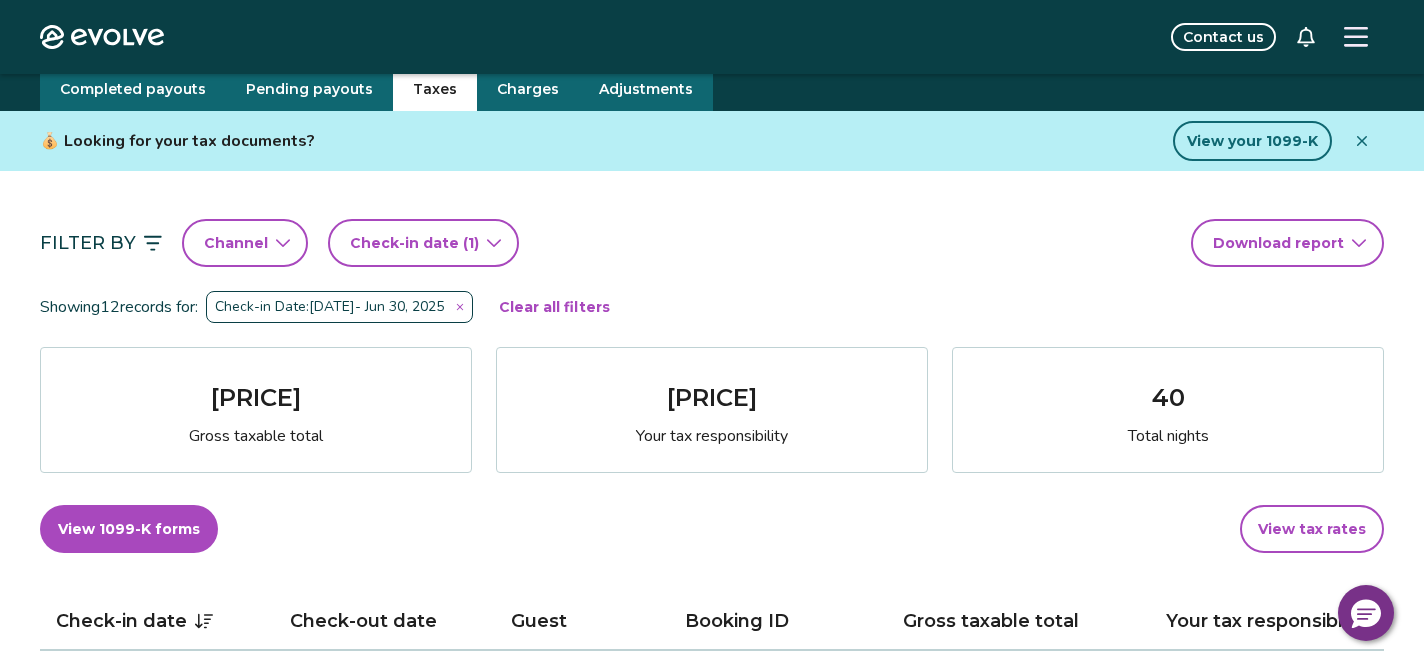 scroll, scrollTop: 65, scrollLeft: 0, axis: vertical 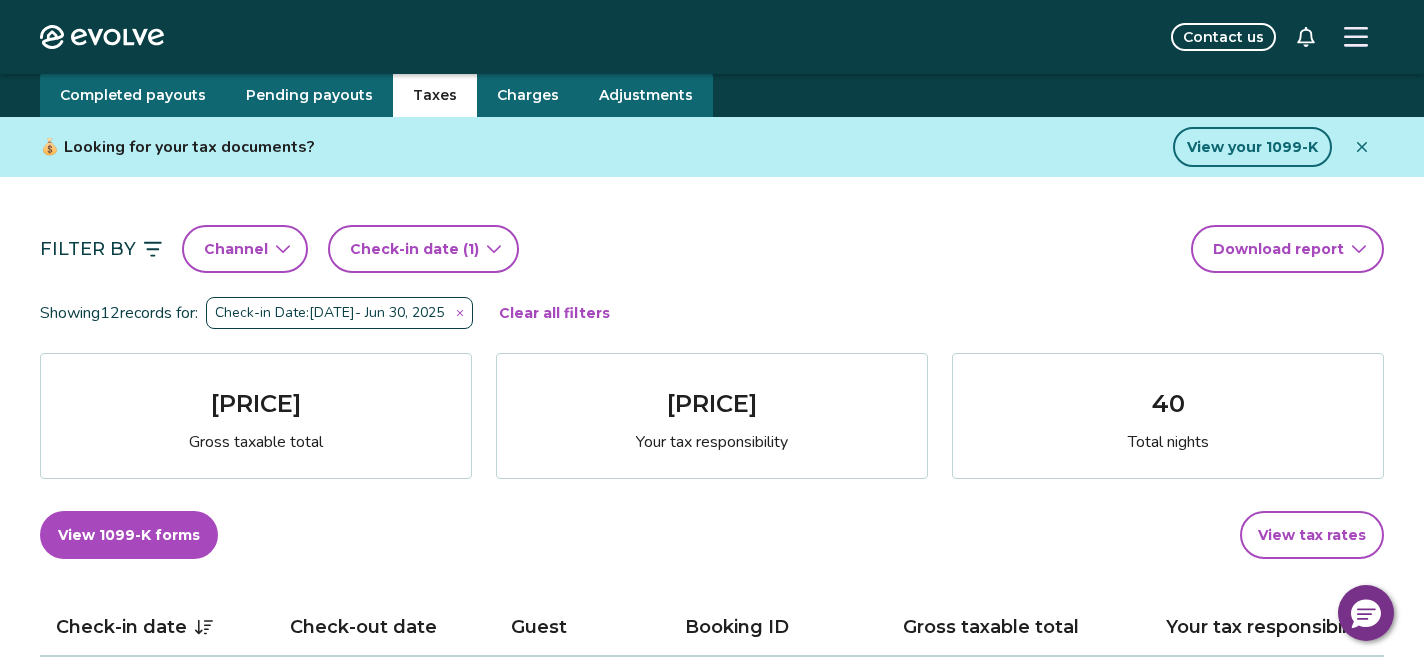 click on "Completed payouts" at bounding box center (133, 95) 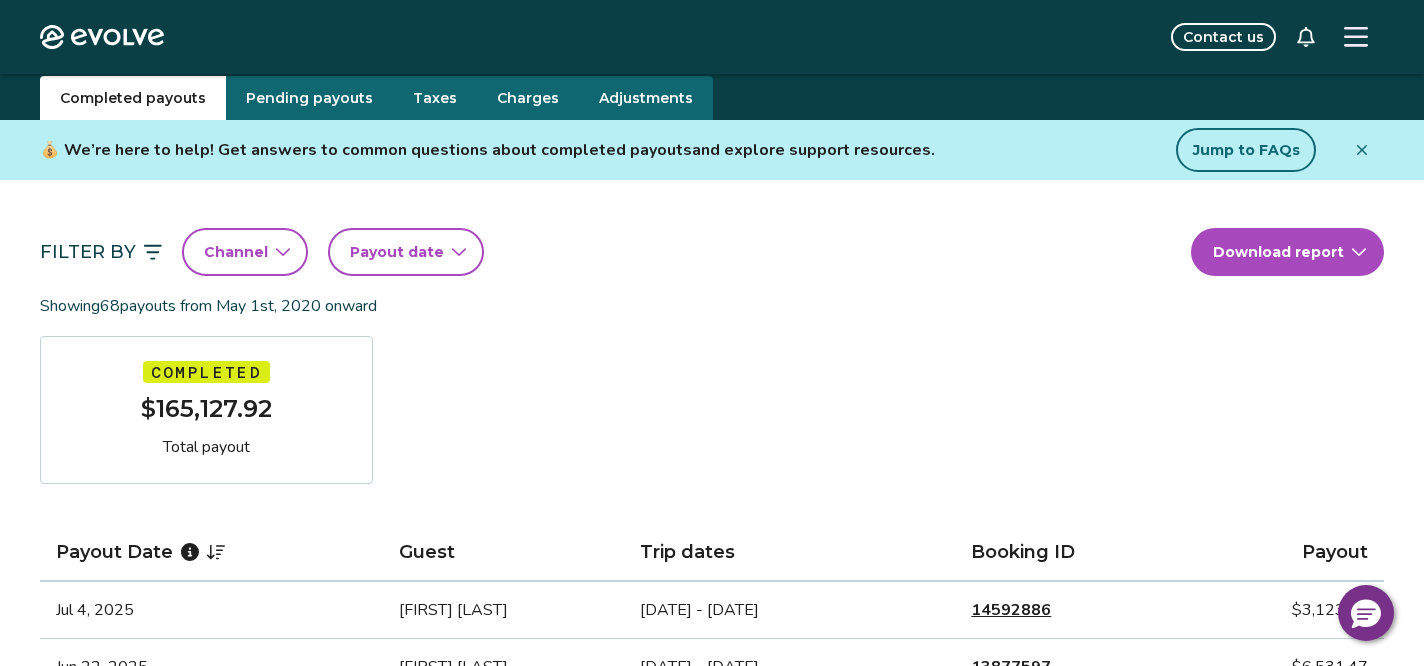 scroll, scrollTop: 29, scrollLeft: 0, axis: vertical 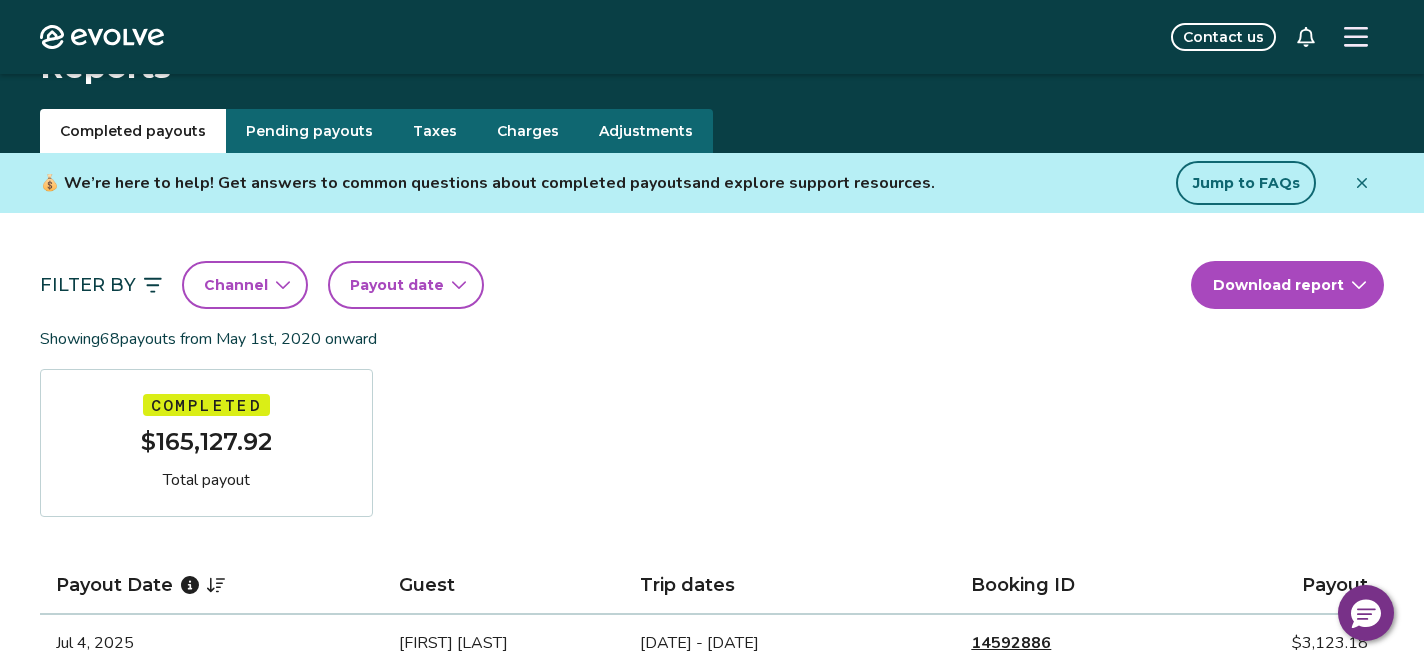 click 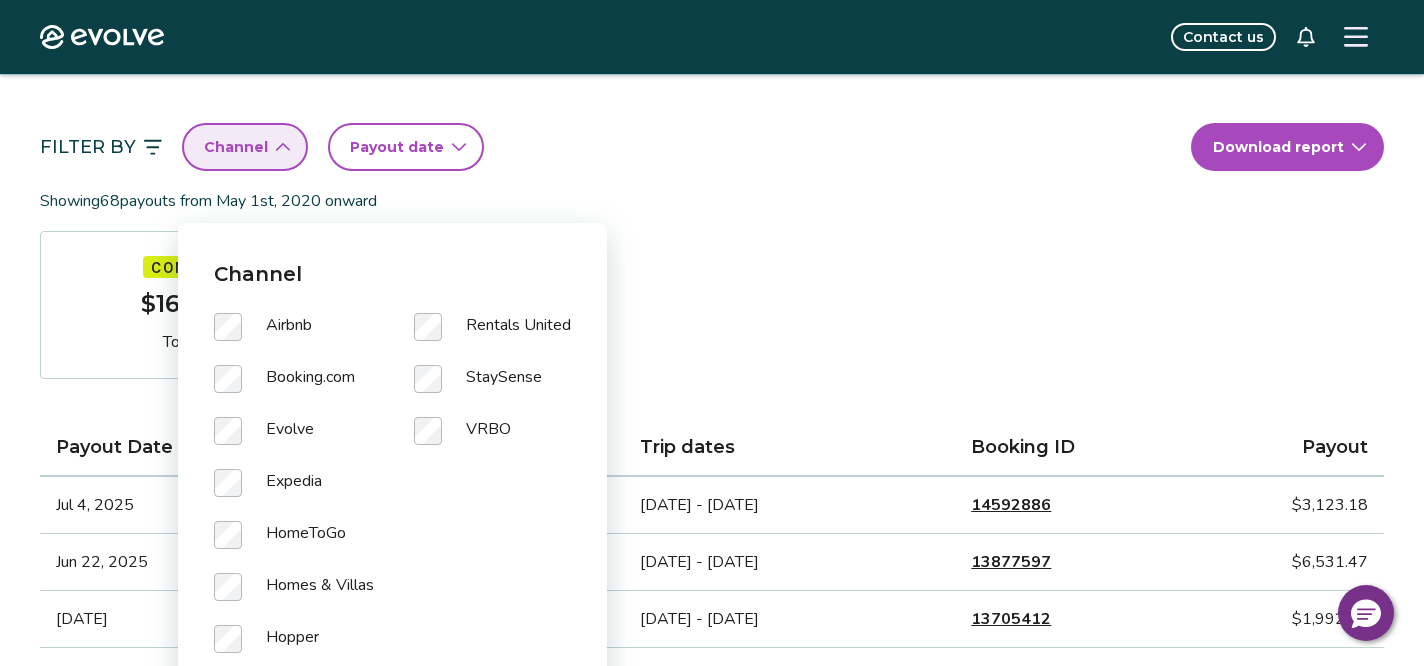 scroll, scrollTop: 168, scrollLeft: 0, axis: vertical 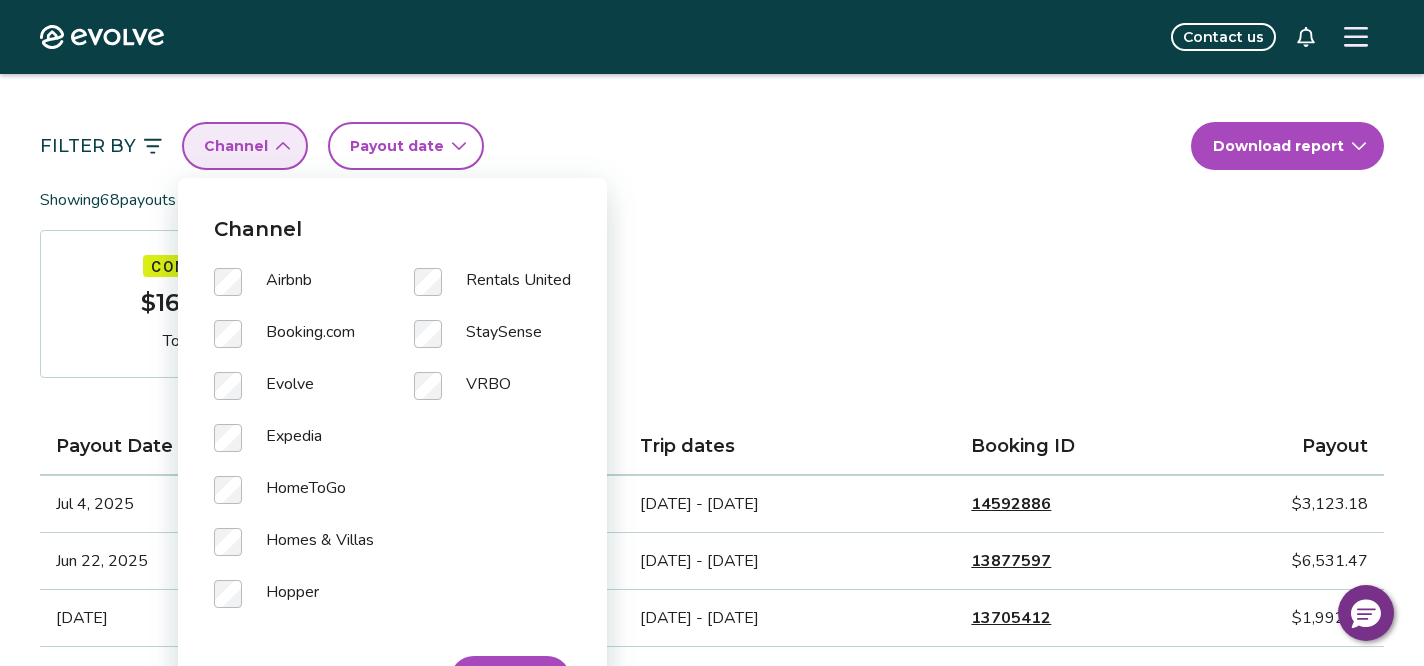 click on "Expedia" at bounding box center (294, 450) 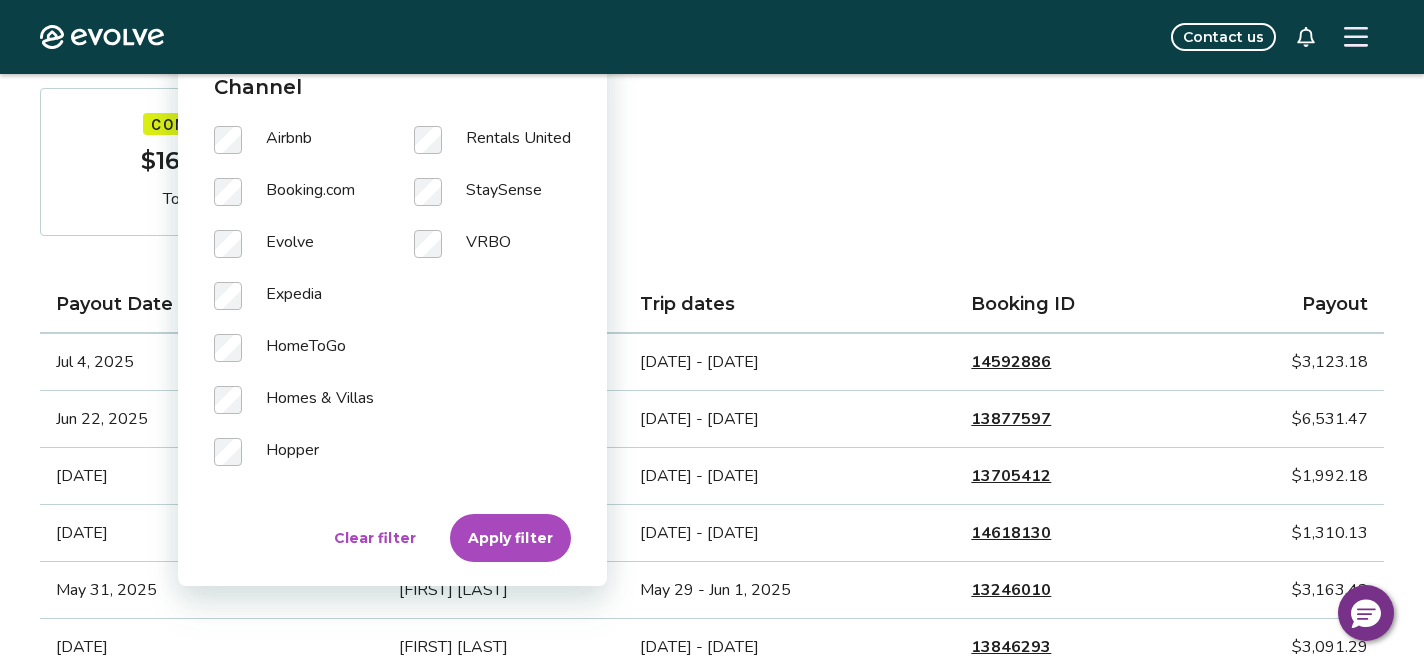 click on "Apply filter" at bounding box center [510, 538] 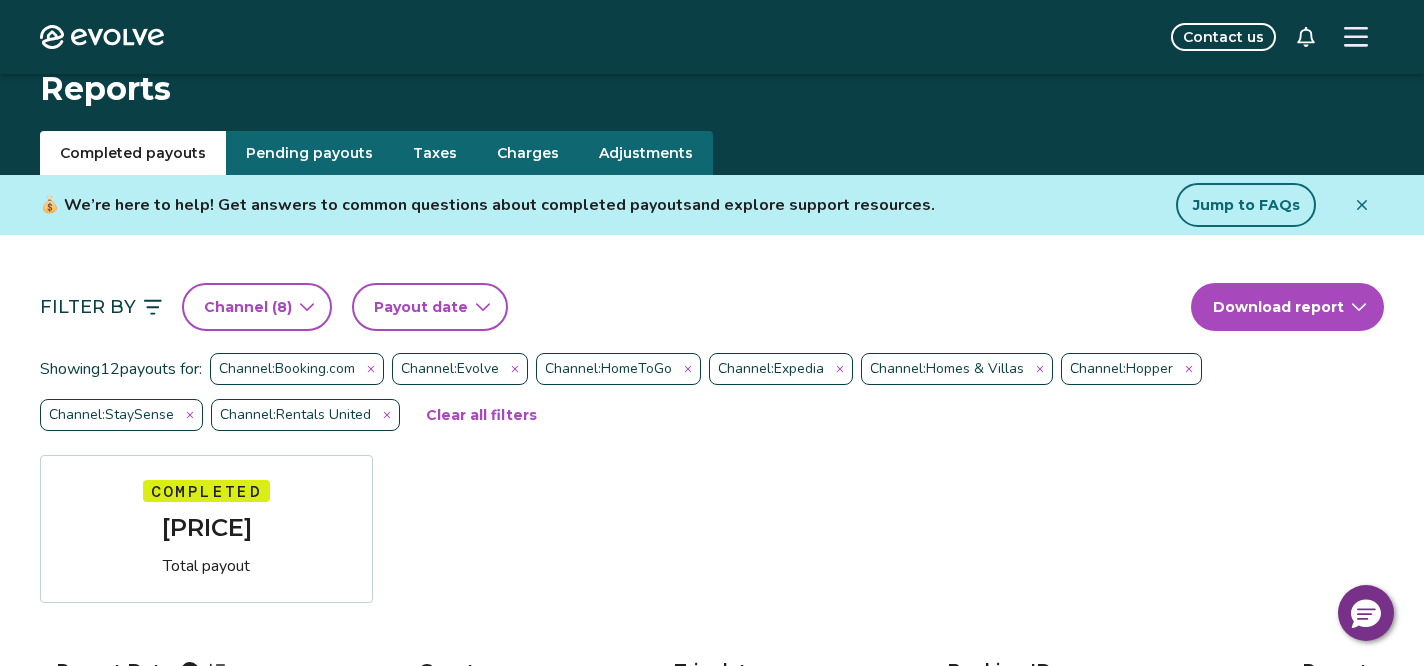 scroll, scrollTop: 9, scrollLeft: 0, axis: vertical 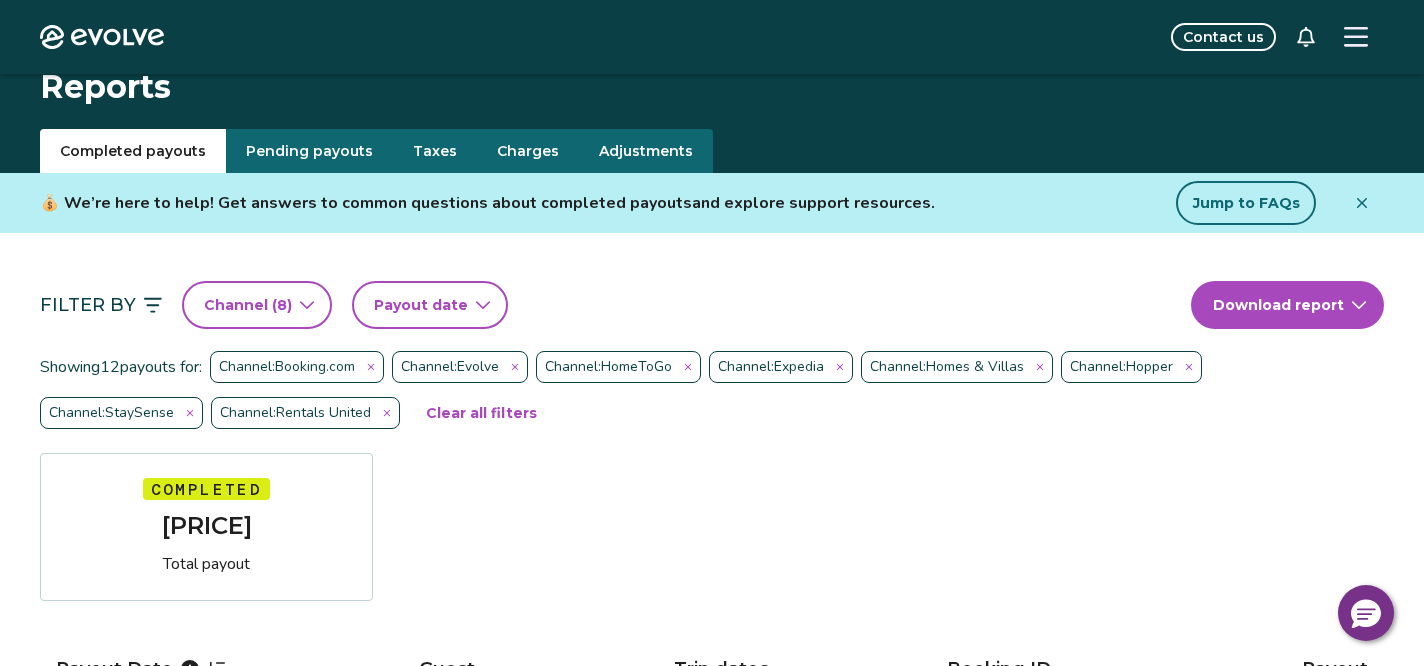 click on "Charges" at bounding box center (528, 151) 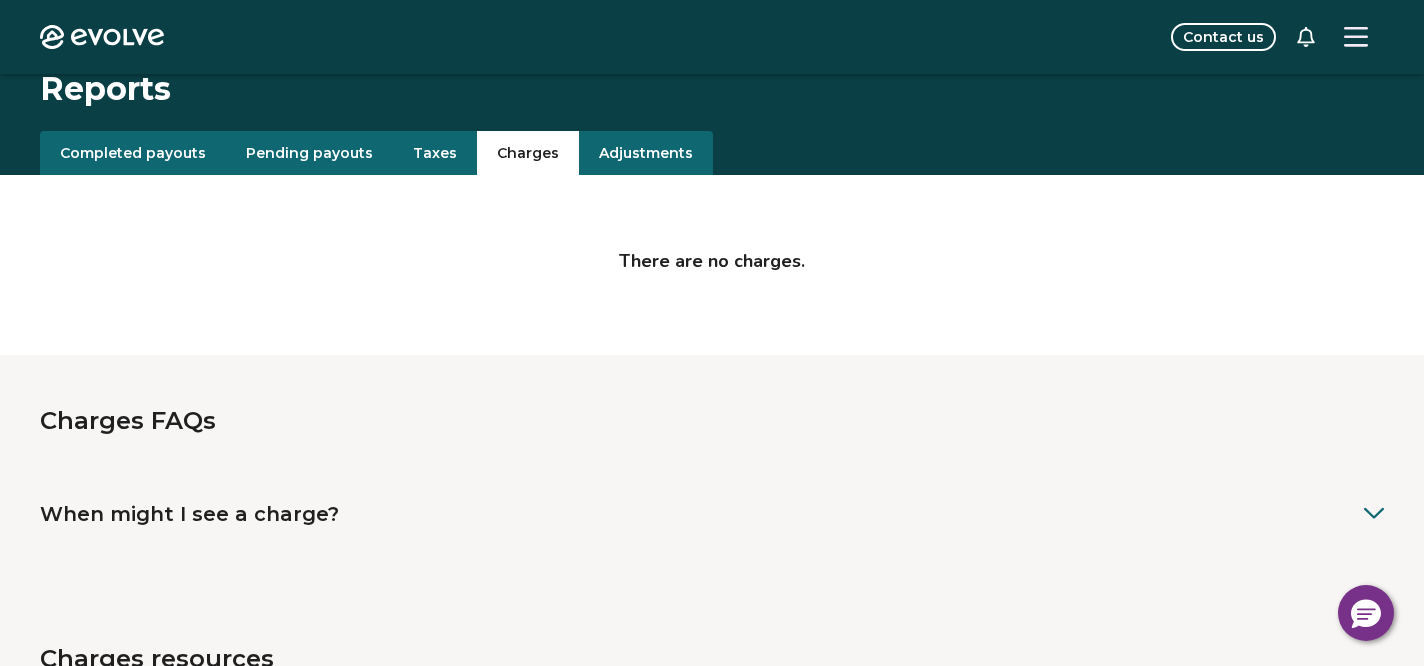 scroll, scrollTop: 9, scrollLeft: 0, axis: vertical 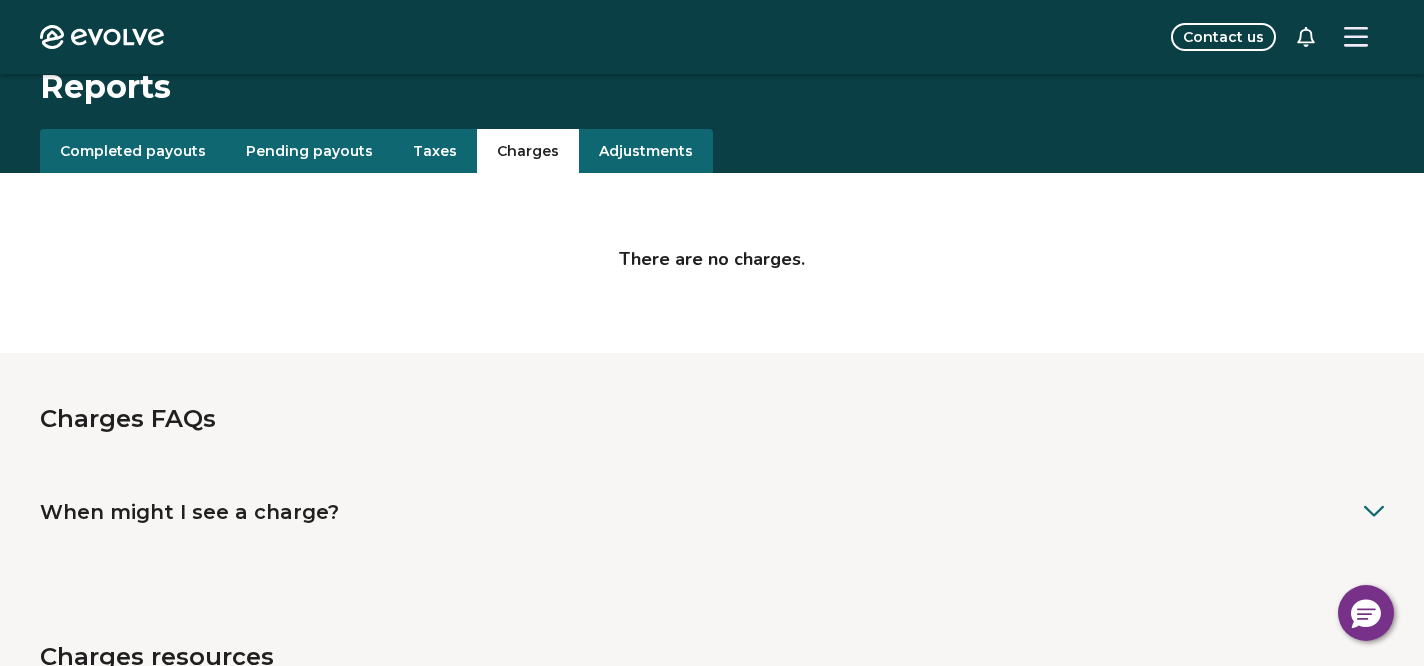 click on "Taxes" at bounding box center (435, 151) 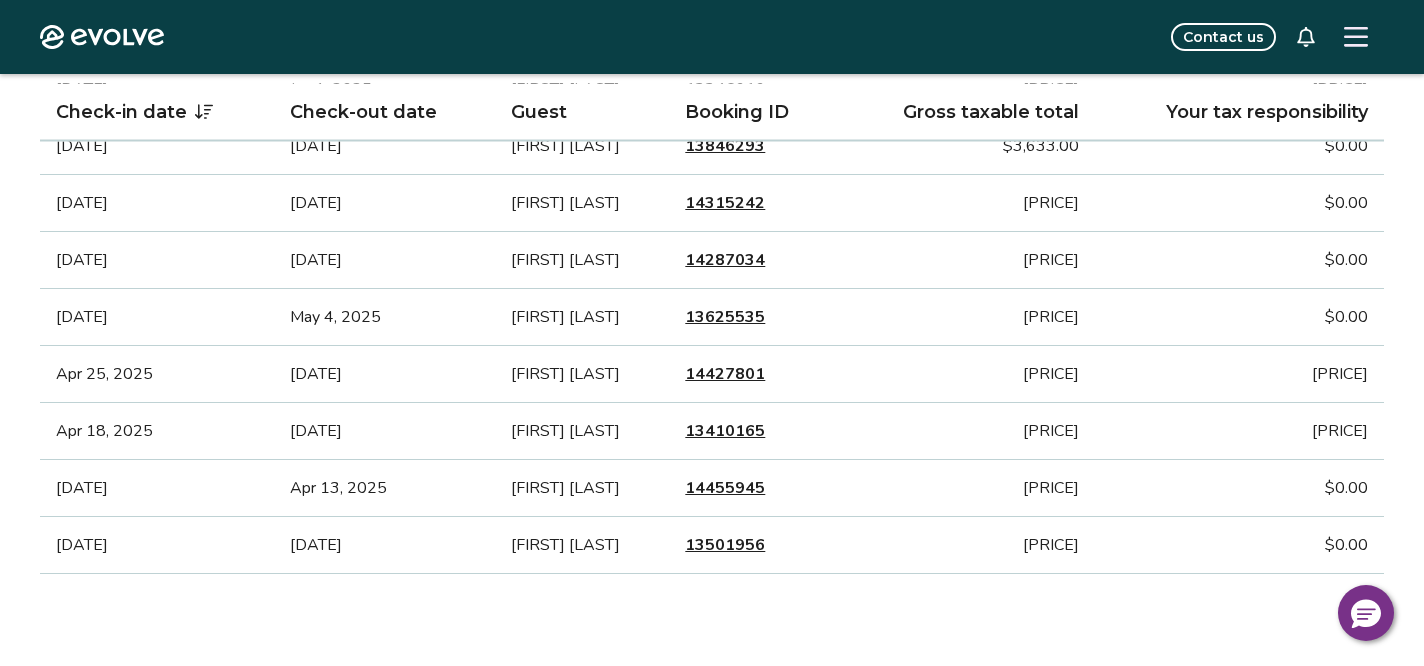 scroll, scrollTop: 831, scrollLeft: 0, axis: vertical 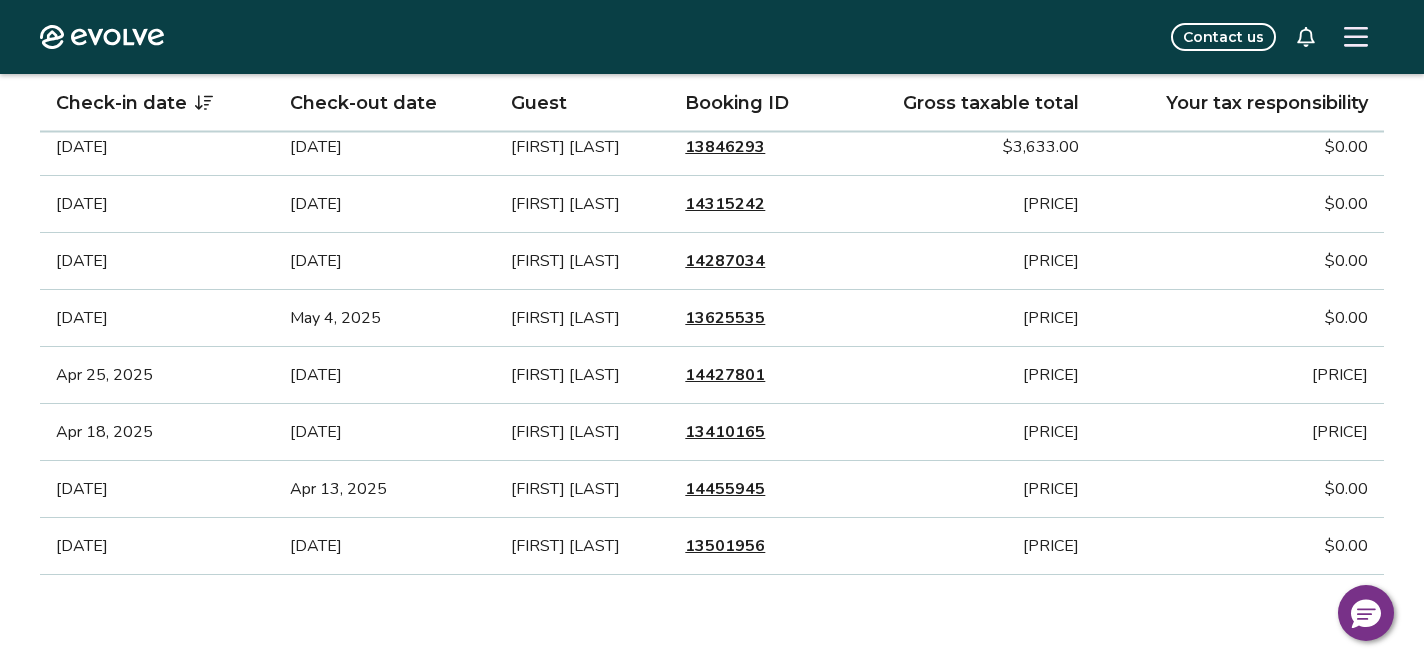 click on "13410165" at bounding box center [725, 432] 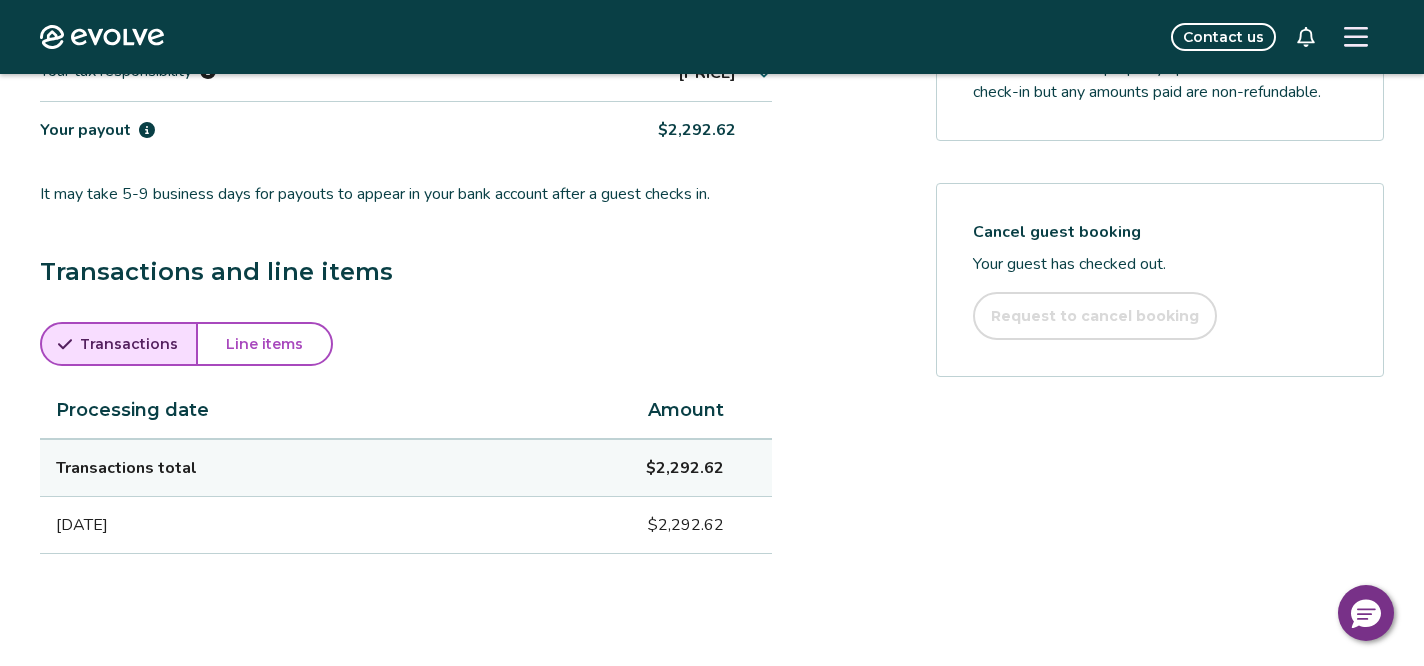 scroll, scrollTop: 811, scrollLeft: 0, axis: vertical 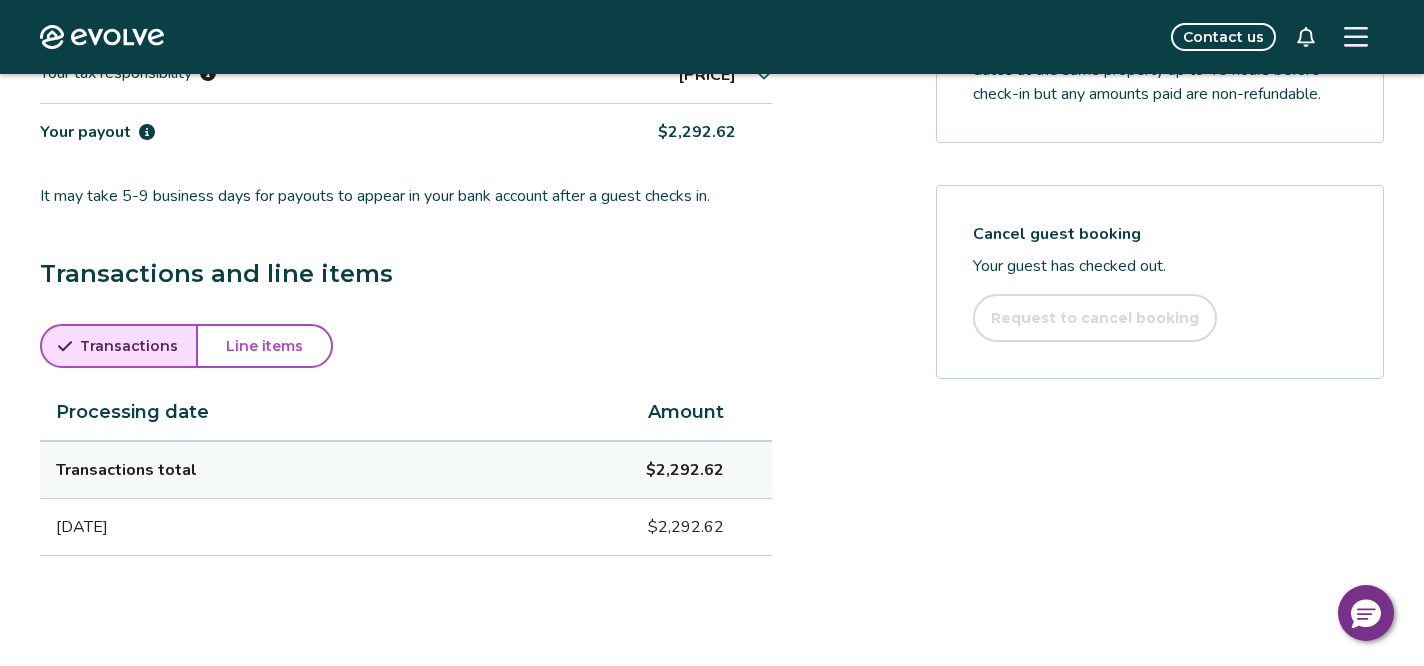 click on "Line items" at bounding box center [264, 346] 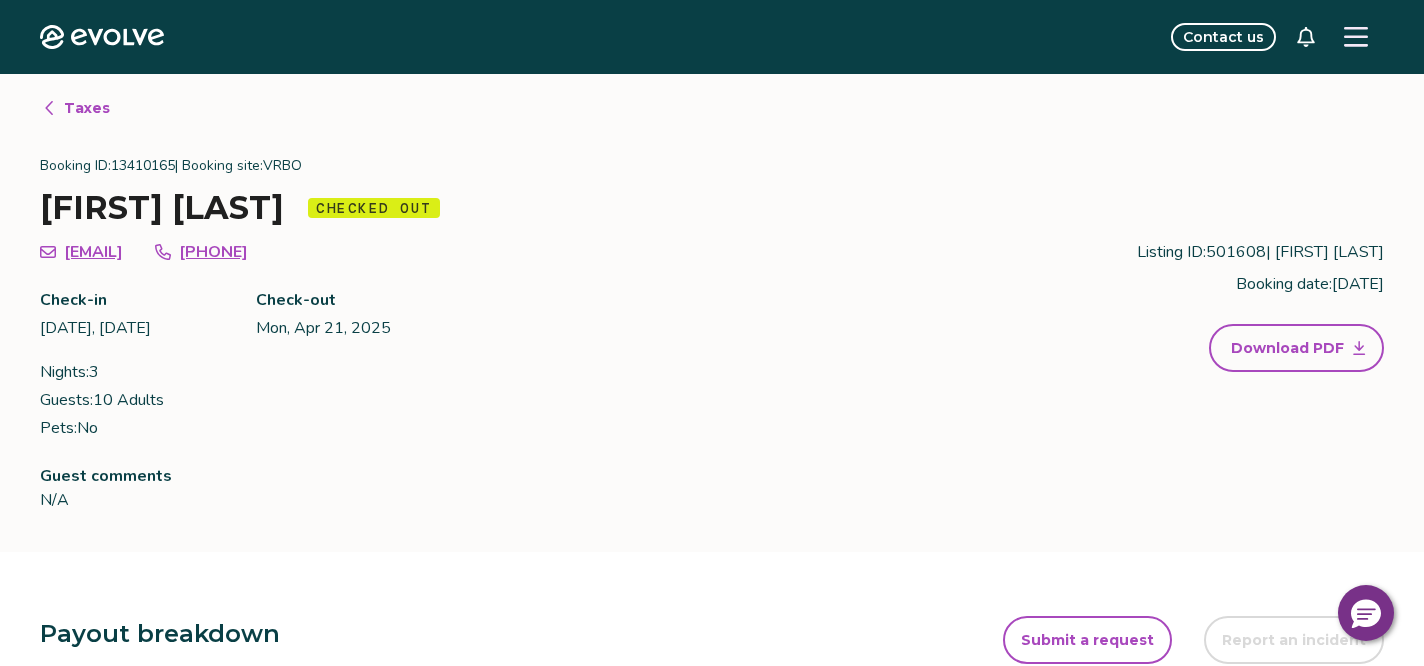 scroll, scrollTop: 0, scrollLeft: 0, axis: both 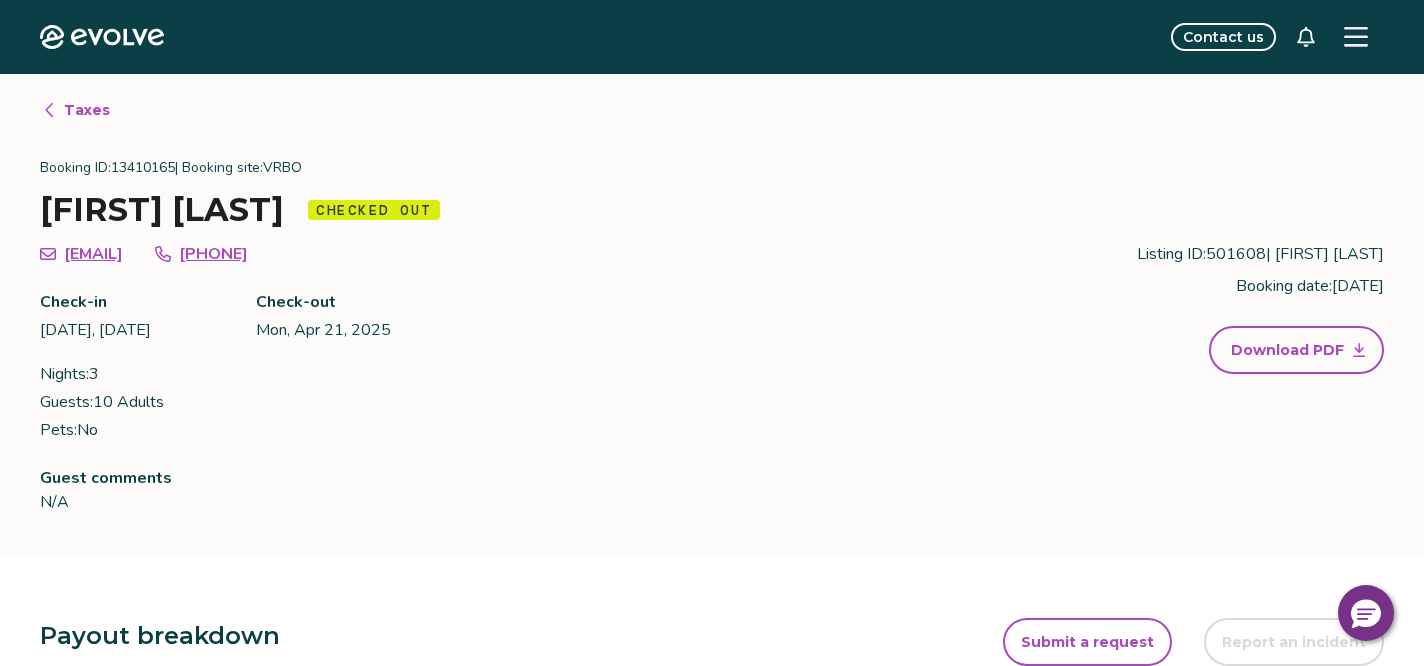 click on "Taxes" at bounding box center (87, 110) 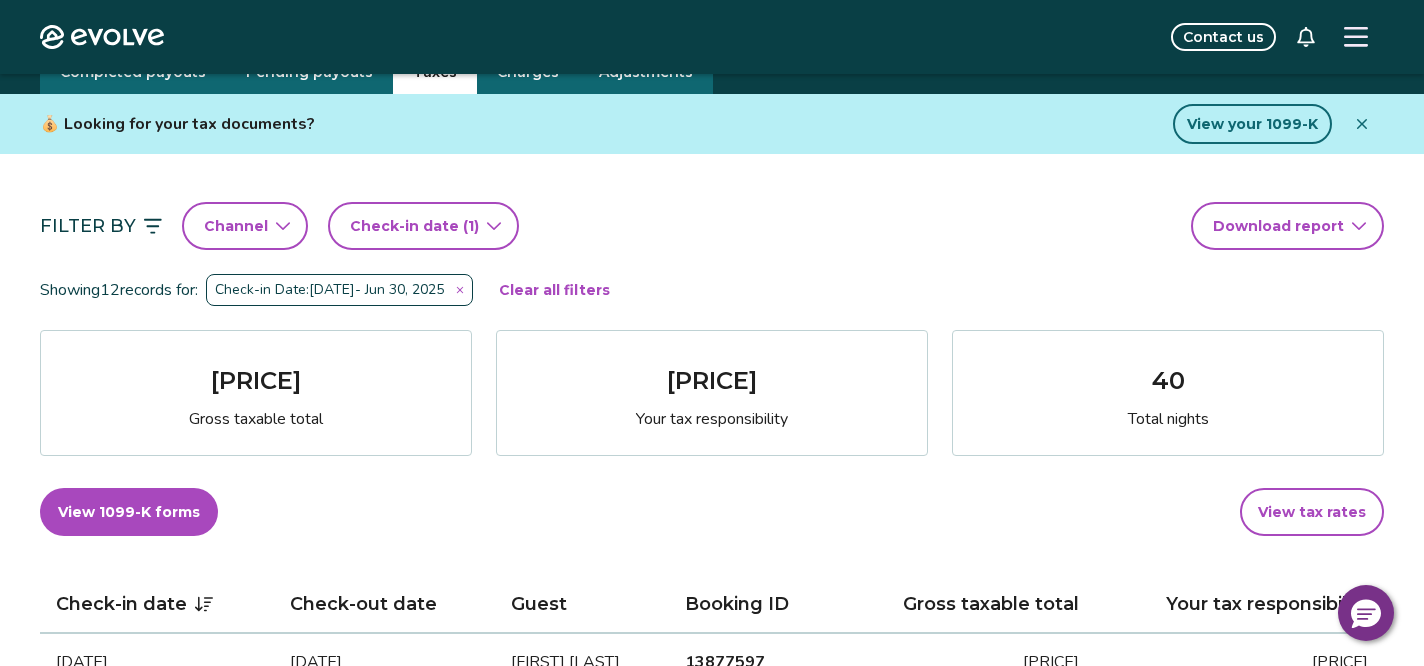scroll, scrollTop: 87, scrollLeft: 0, axis: vertical 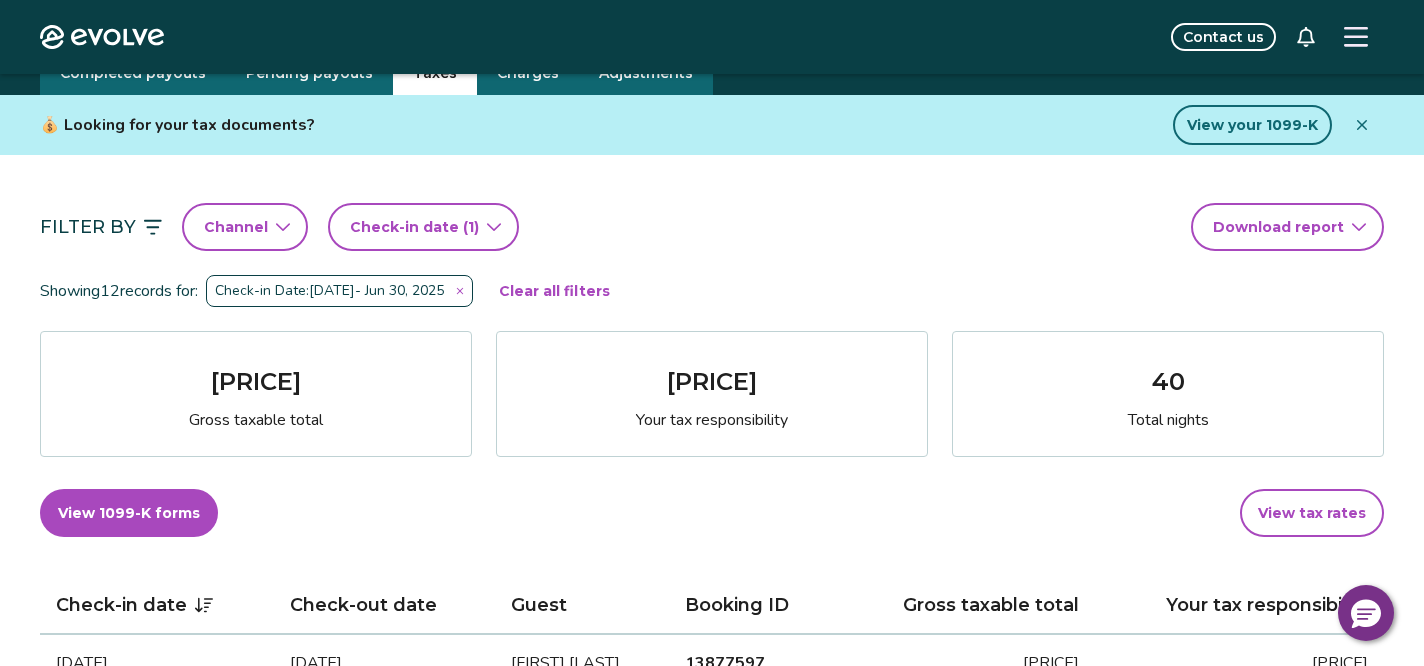 click 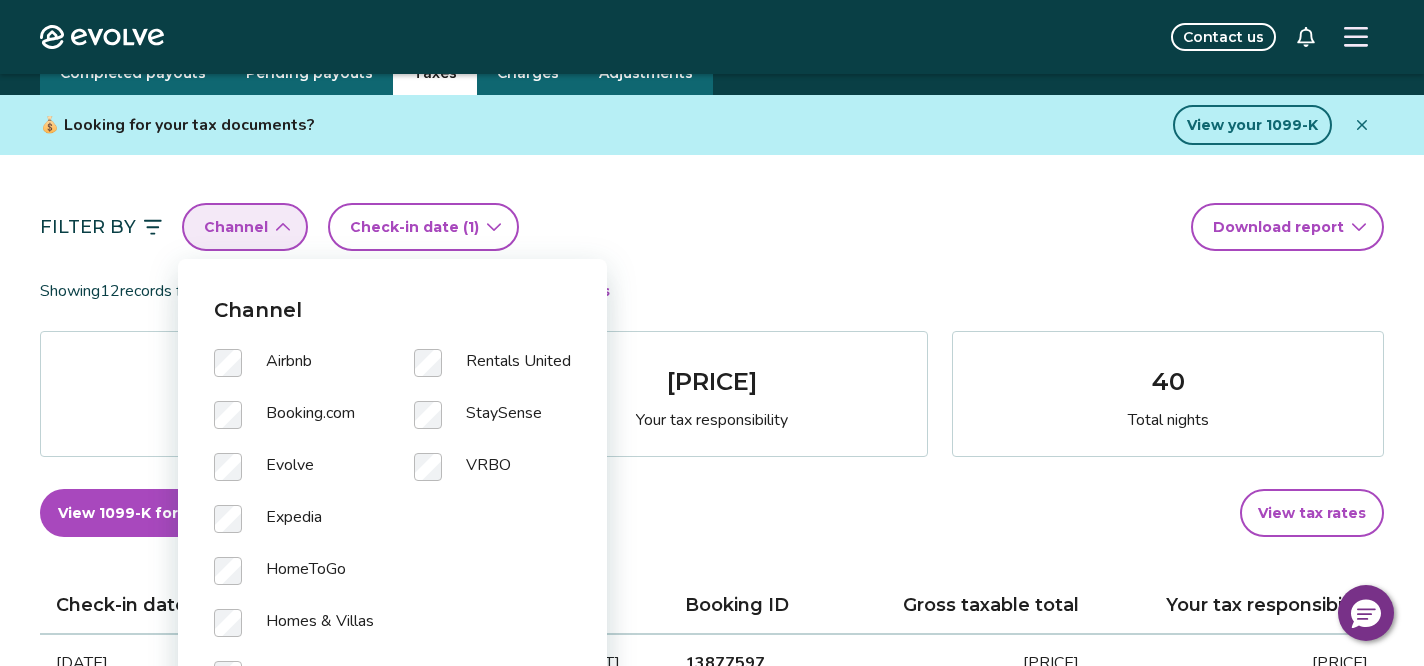 click on "Filter By  Channel Check-in date (1) Download   report" at bounding box center [712, 227] 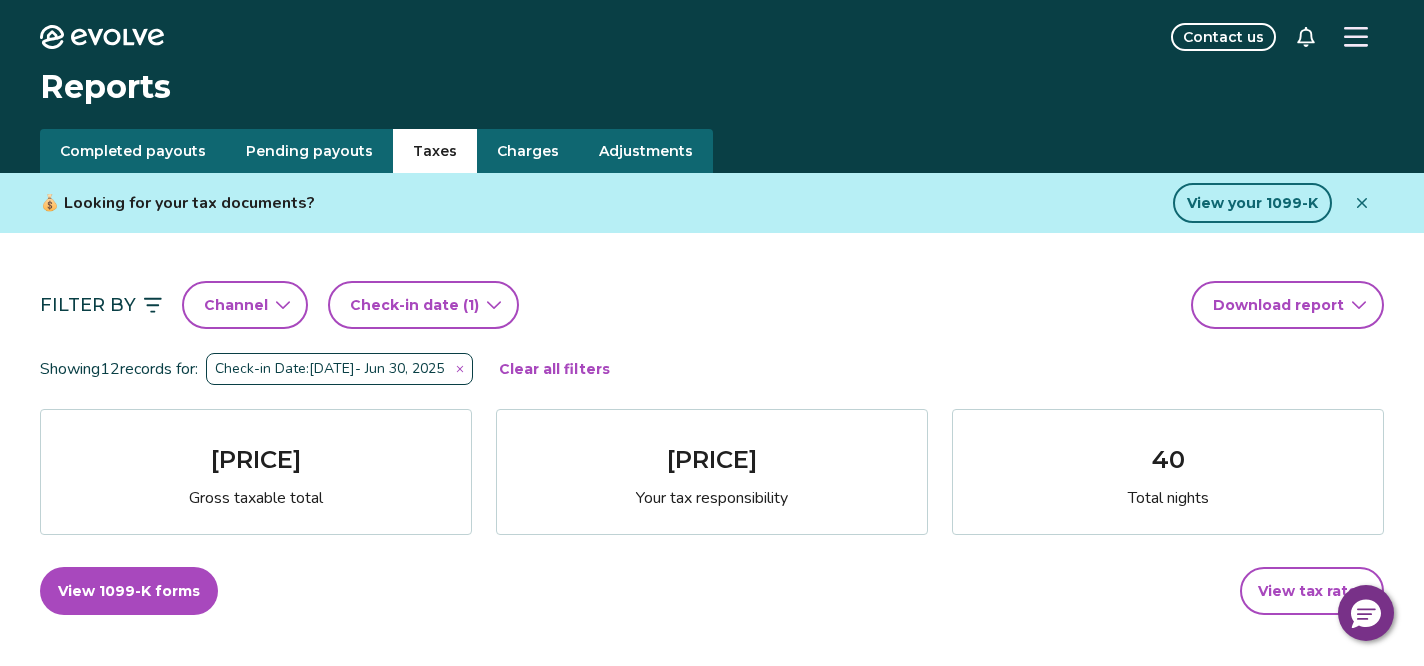 scroll, scrollTop: 0, scrollLeft: 0, axis: both 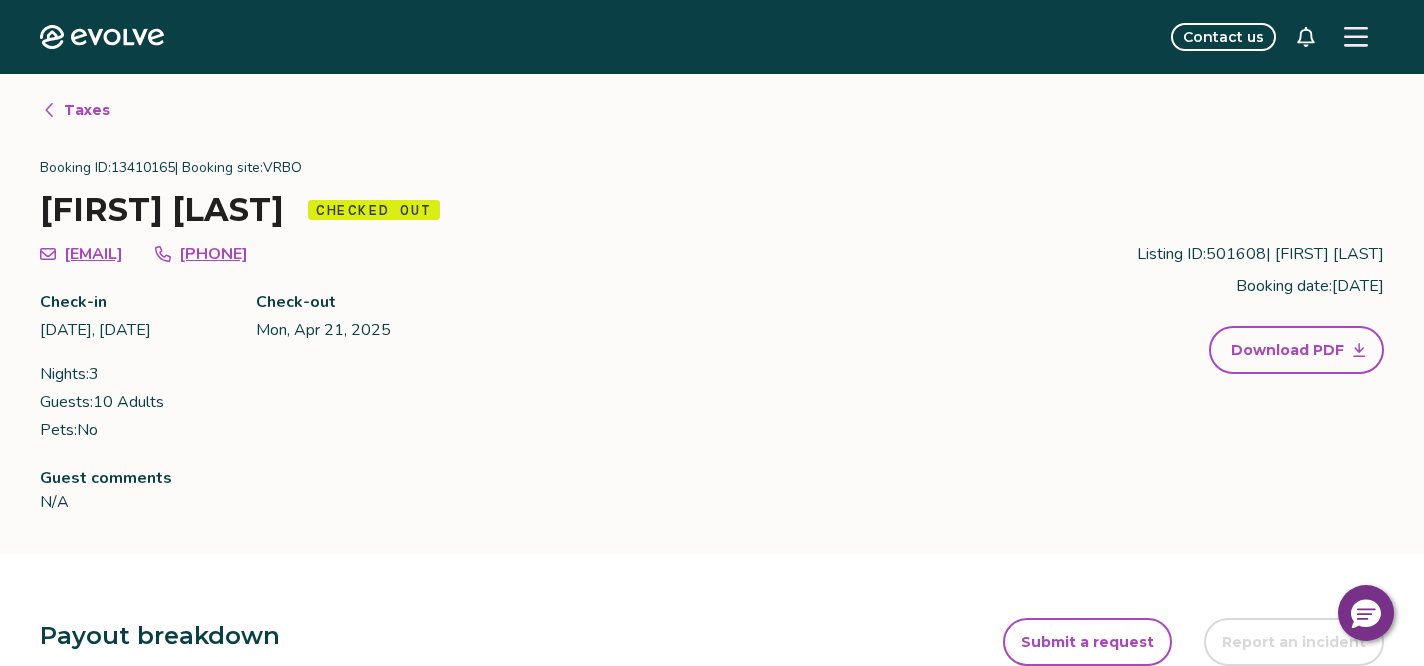 click 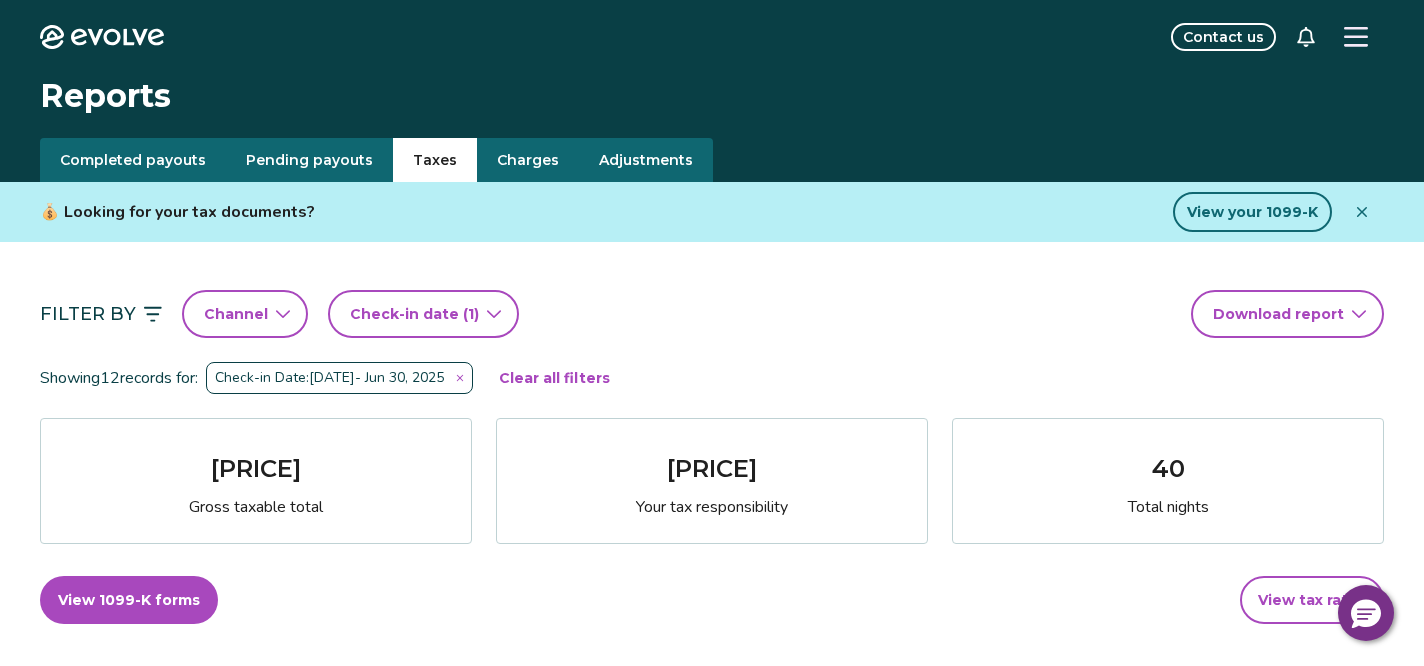 click on "Completed payouts" at bounding box center (133, 160) 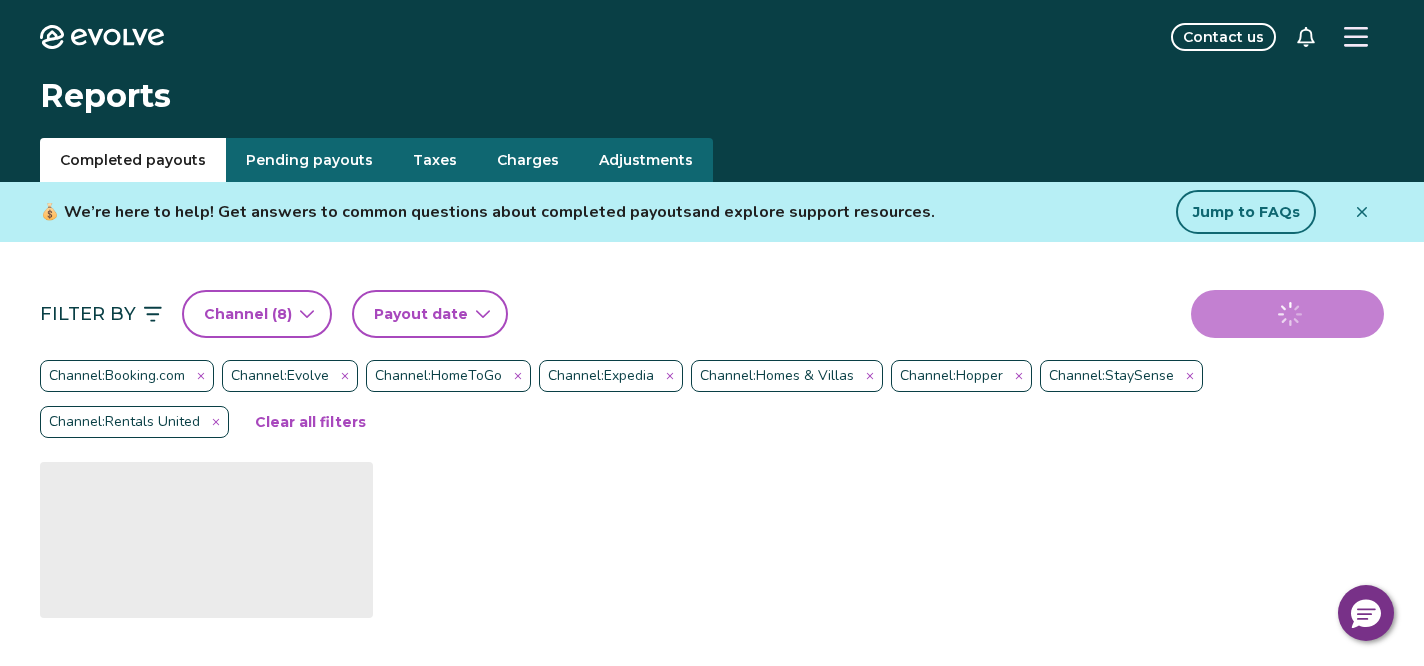 click on "Taxes" at bounding box center [435, 160] 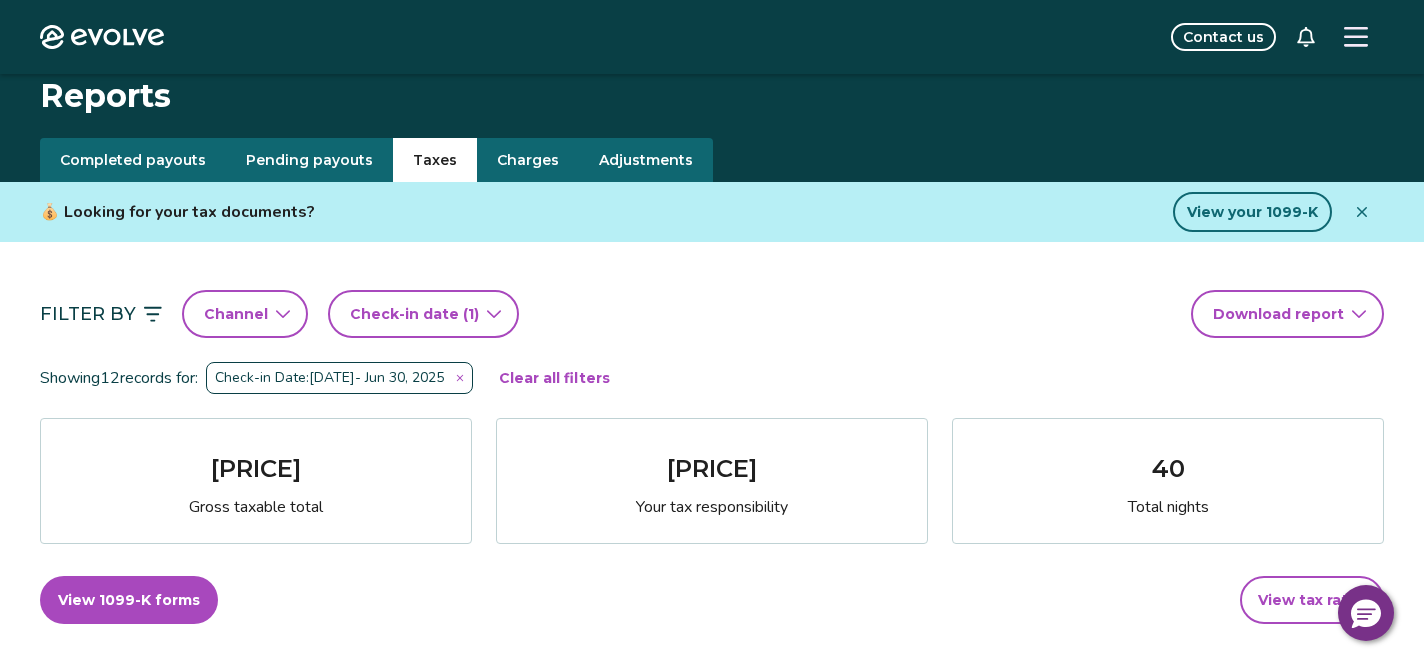 scroll, scrollTop: 32, scrollLeft: 0, axis: vertical 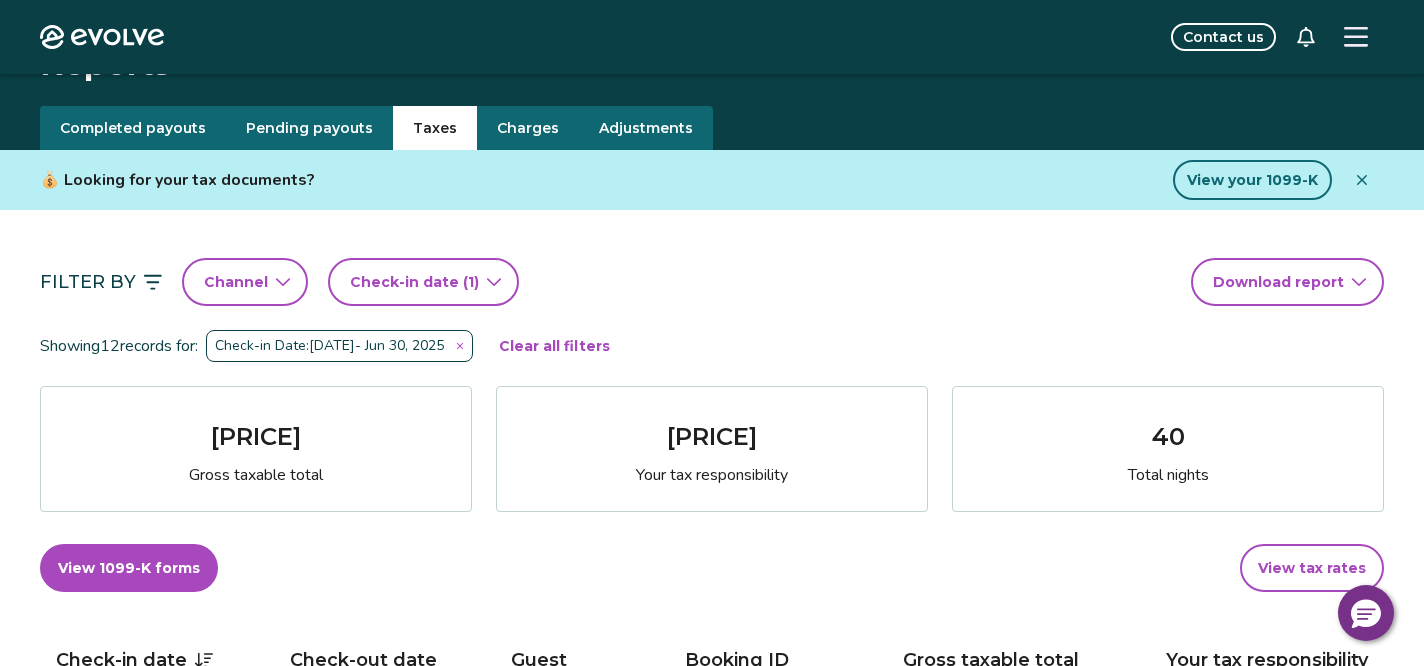 click 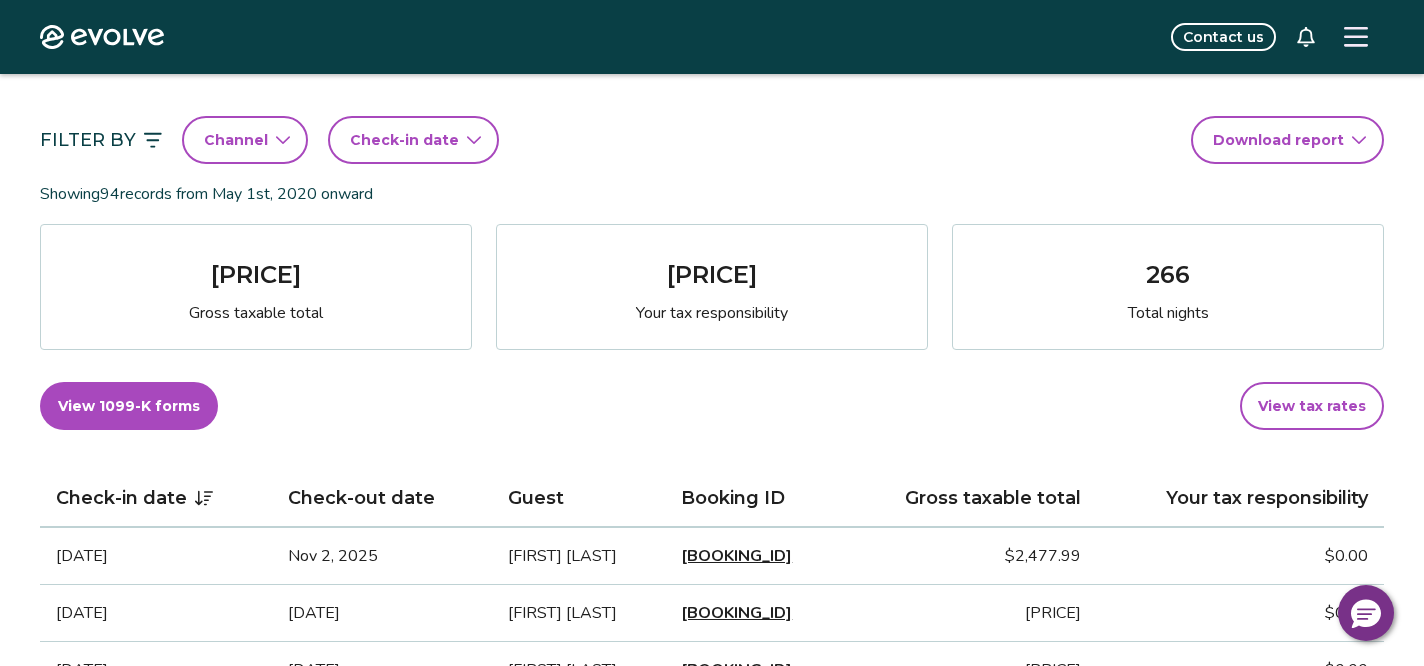scroll, scrollTop: 177, scrollLeft: 0, axis: vertical 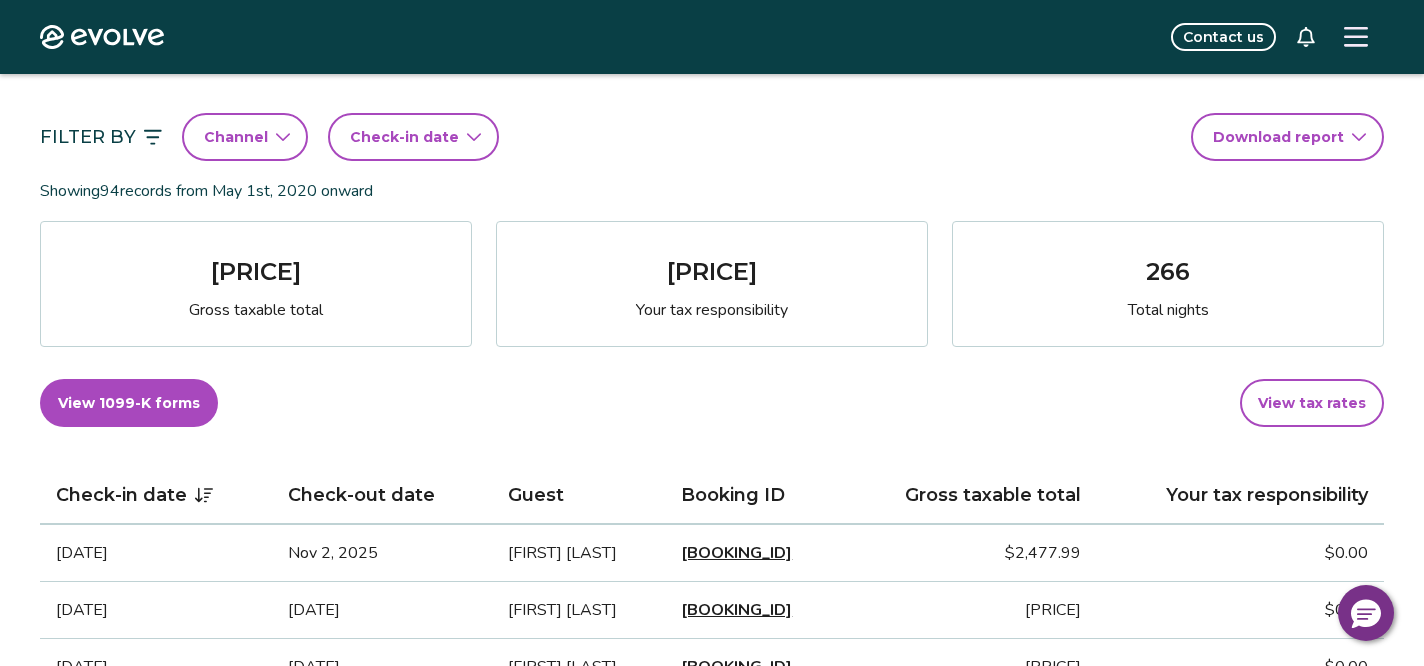 click 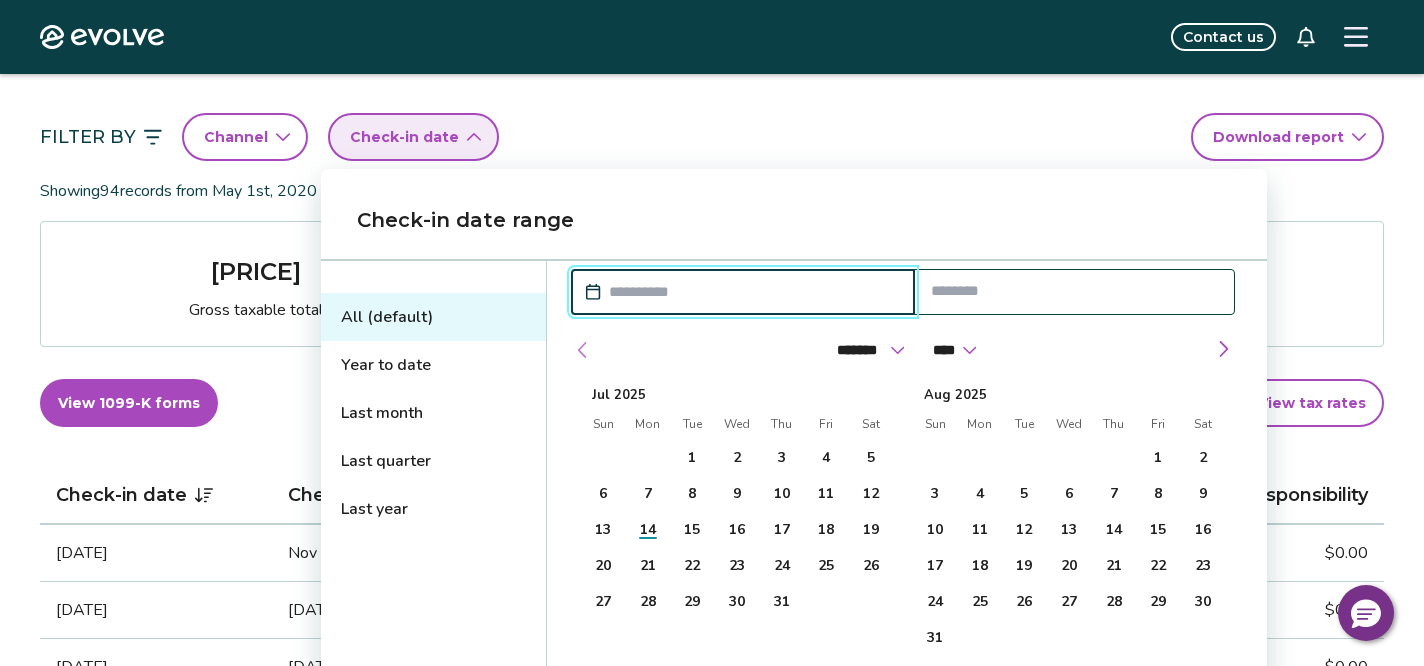 click at bounding box center (583, 350) 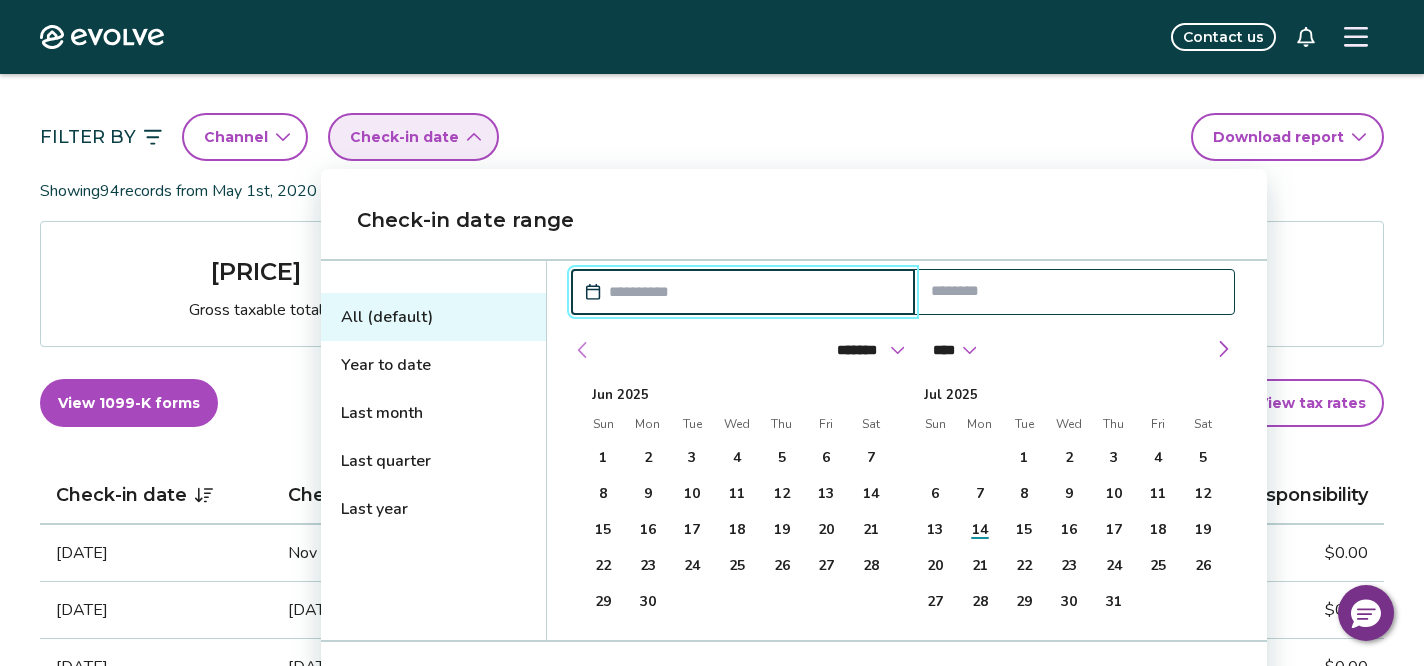 click at bounding box center [583, 350] 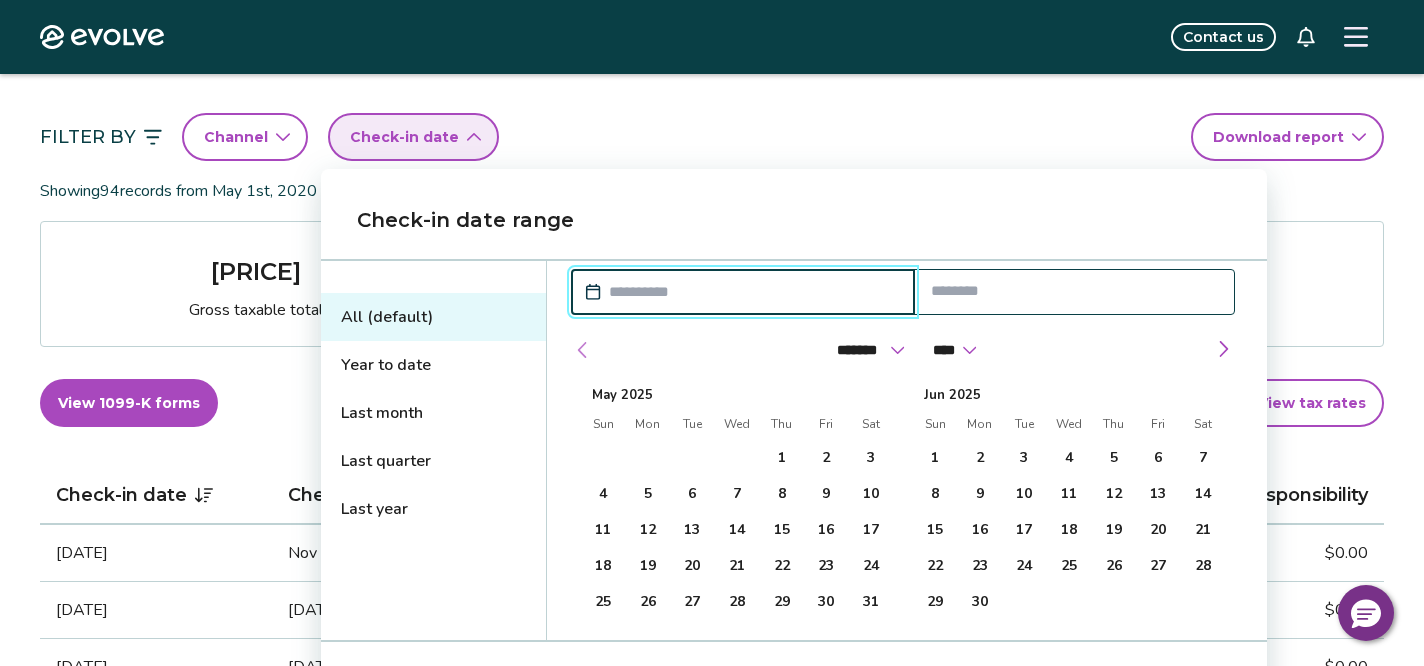 click at bounding box center (583, 350) 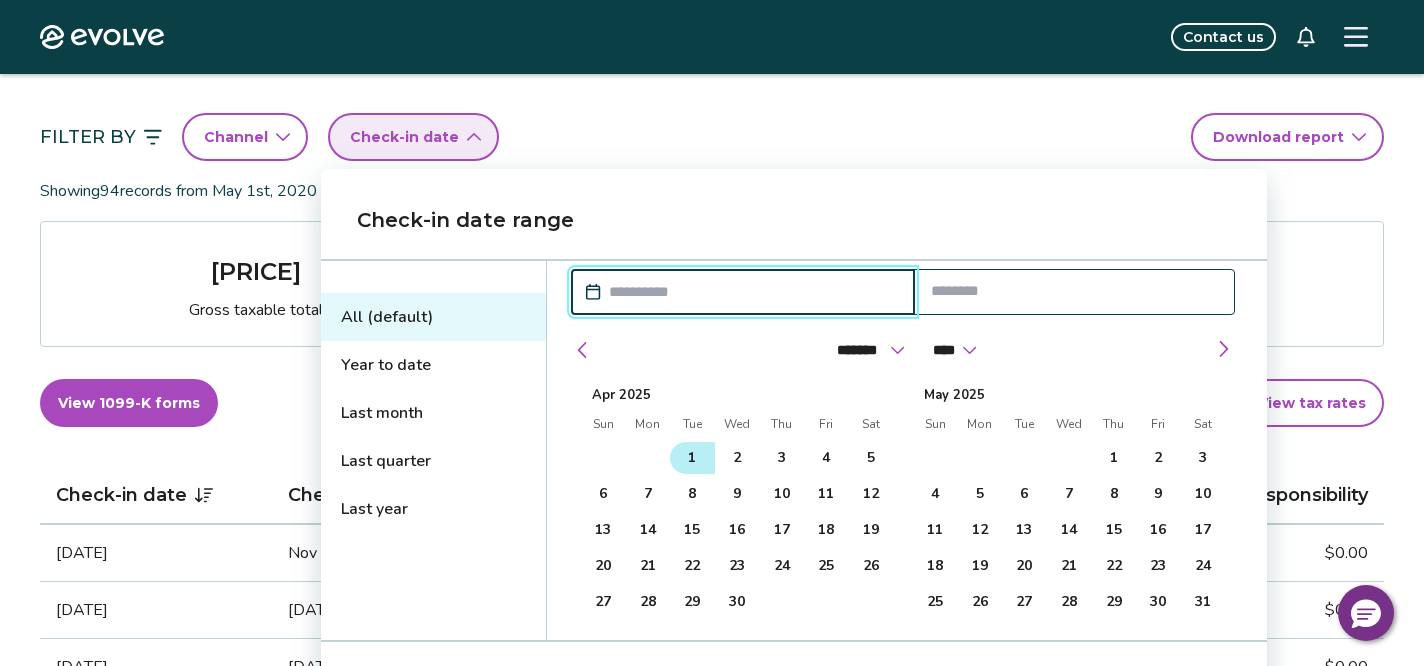 click on "1" at bounding box center (692, 458) 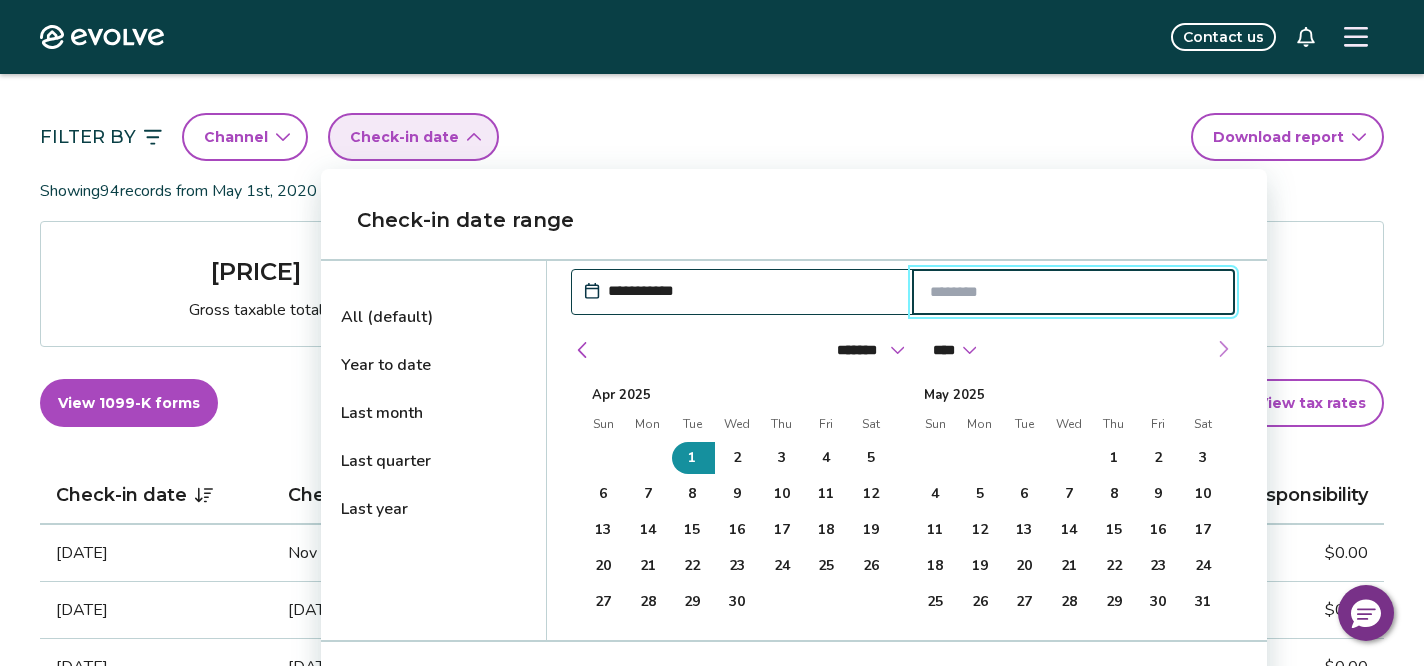 click at bounding box center (1223, 349) 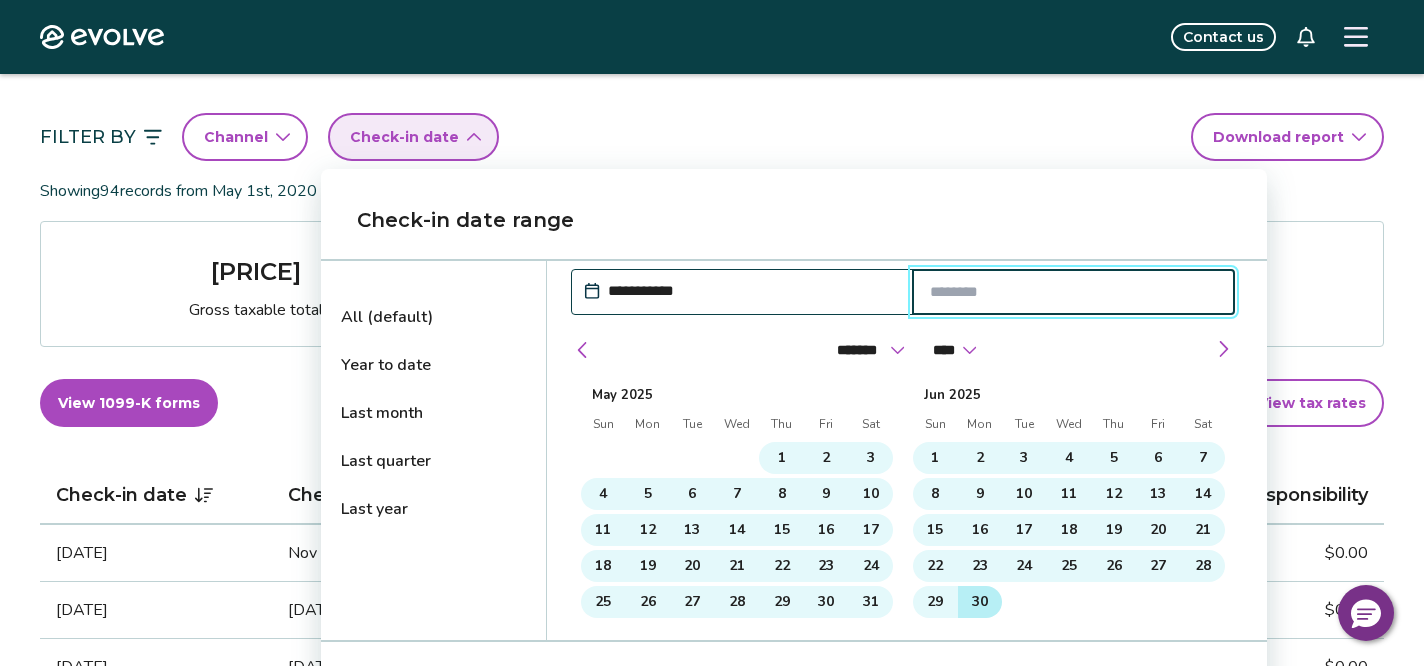 click on "30" at bounding box center [980, 602] 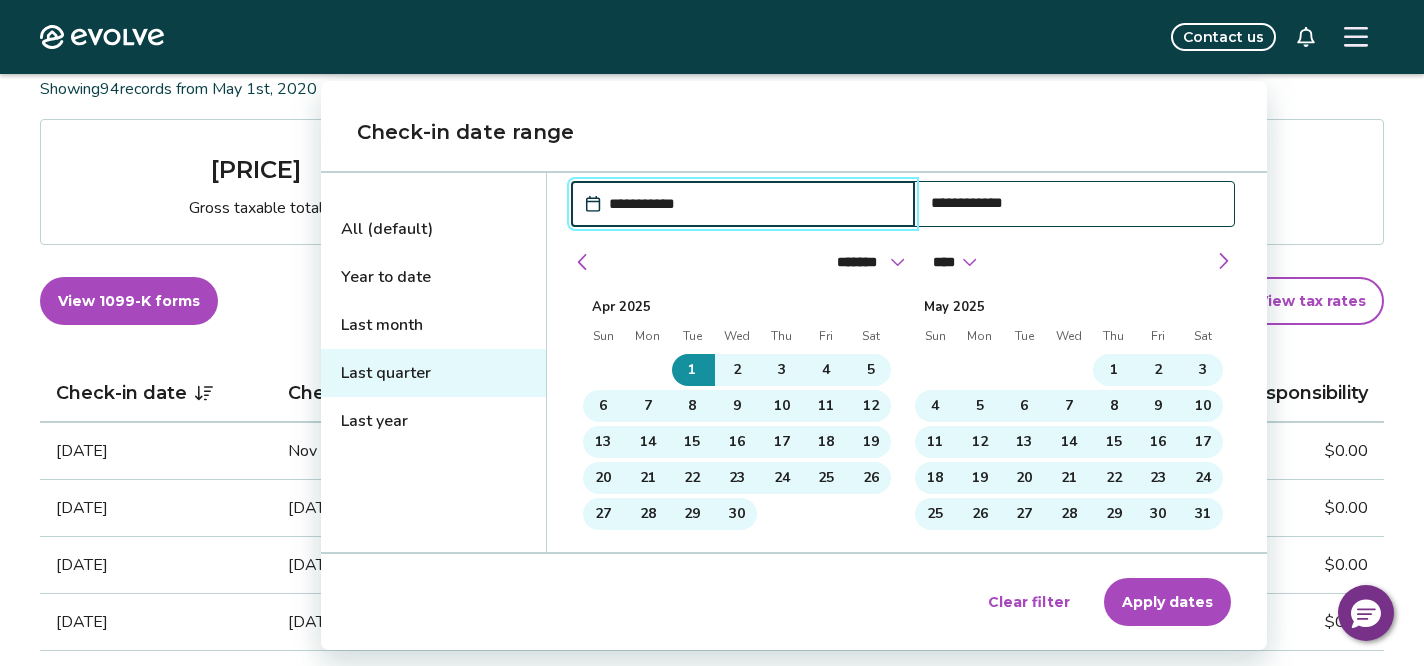 scroll, scrollTop: 352, scrollLeft: 0, axis: vertical 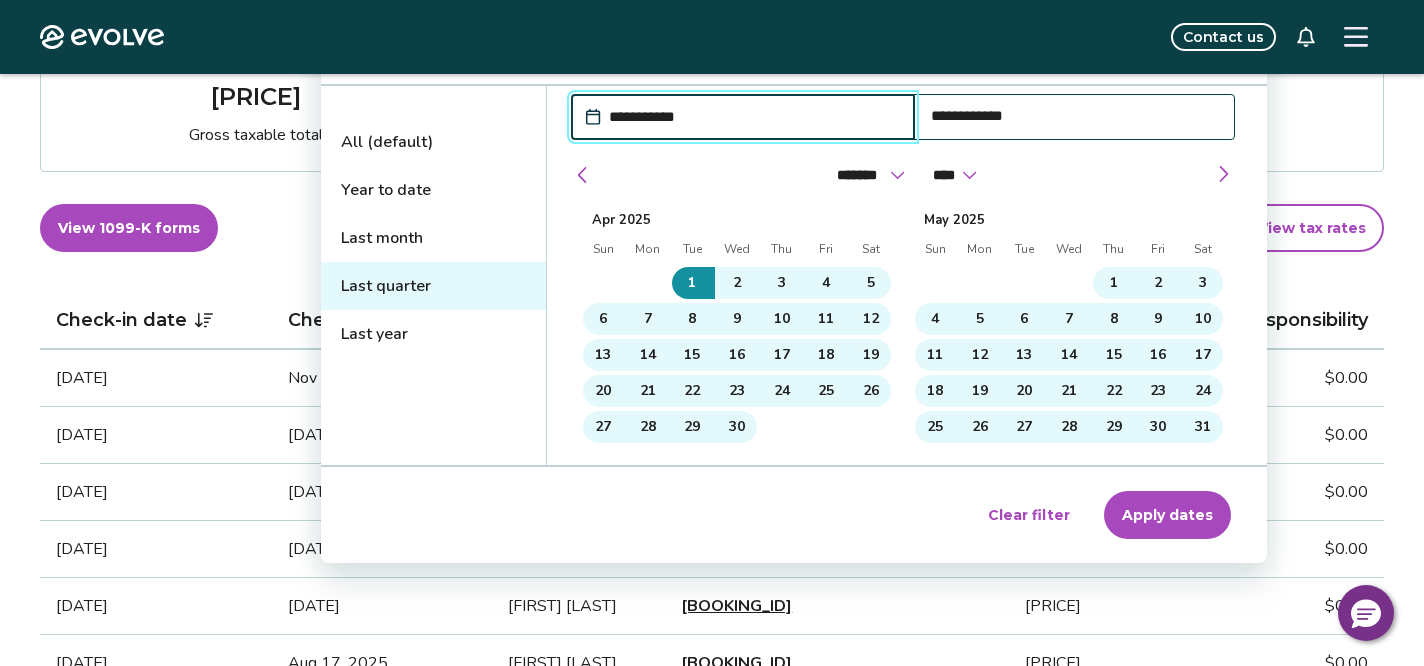 click on "Apply dates" at bounding box center [1167, 515] 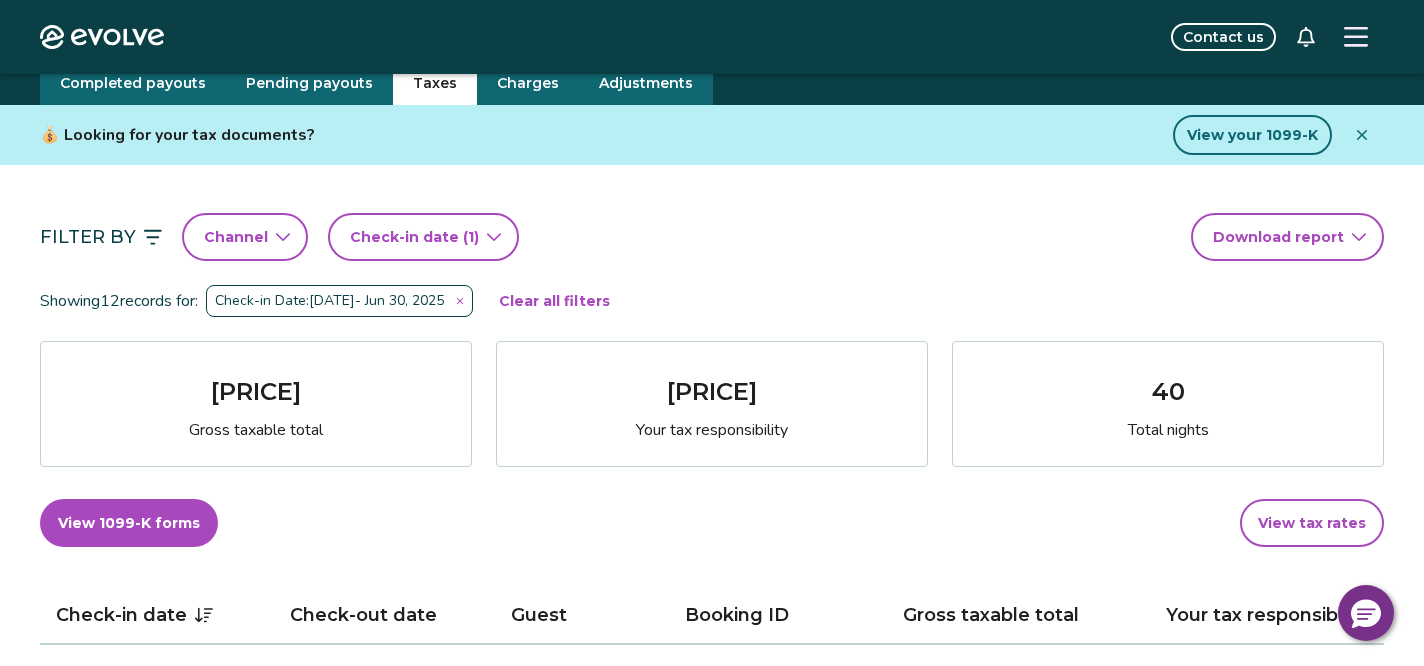 scroll, scrollTop: 115, scrollLeft: 0, axis: vertical 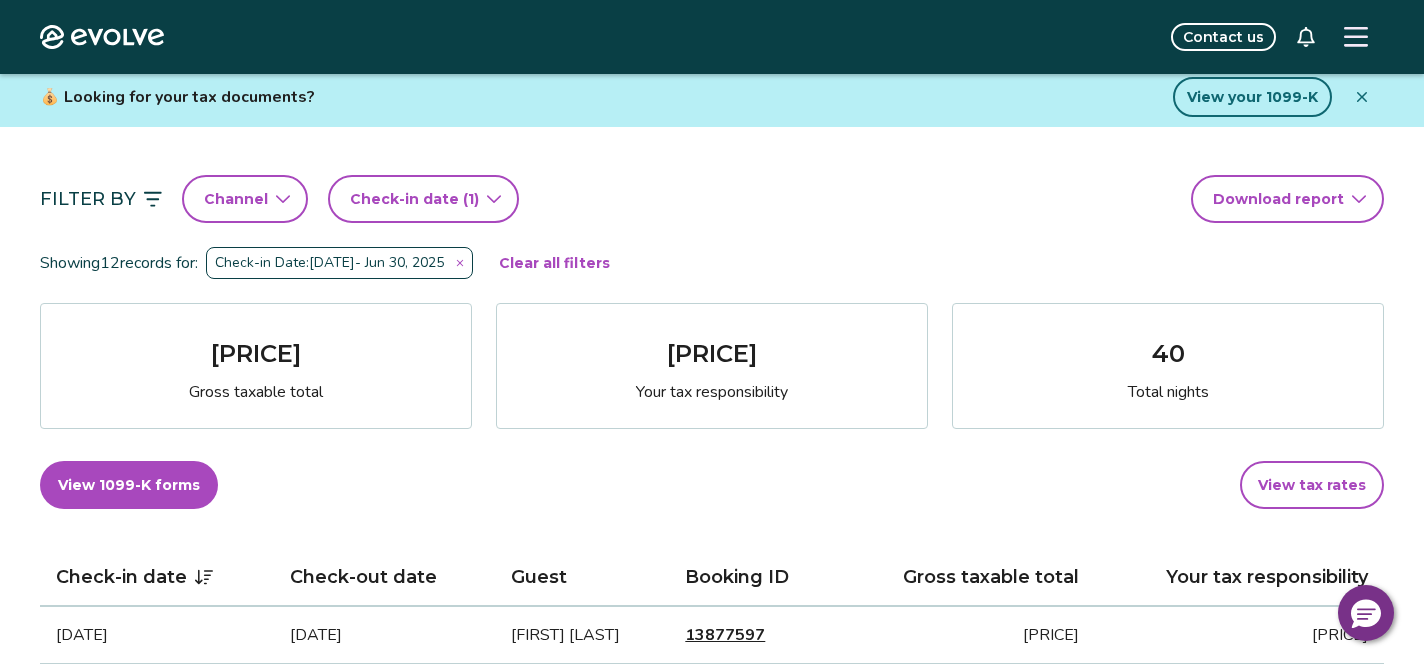 click on "Evolve Contact us Reports Completed payouts Pending payouts Taxes Charges Adjustments 💰 Looking for your tax documents? View your 1099-K Filter By  Channel Check-in date (1) Download   report Showing  12  records   for: Check-in Date:  [DATE]  -   [DATE] Clear all filters [PRICE] Gross taxable total [PRICE] Your tax responsibility 40 Total nights View 1099-K forms View tax rates Check-in date Check-out date Guest Booking ID Gross taxable total Your tax responsibility [DATE] [DATE] [FIRST] [LAST] [BOOKING_ID] [PRICE] [PRICE] [DATE] [DATE] [FIRST] [LAST] [BOOKING_ID] [PRICE] [PRICE] [DATE] [DATE] [FIRST] [LAST] [BOOKING_ID] [PRICE] [PRICE] [DATE] [DATE] [FIRST] [LAST] [BOOKING_ID] [PRICE] [PRICE] [DATE] [DATE] [FIRST] [LAST] [BOOKING_ID] [PRICE] [PRICE] [DATE] [DATE] [FIRST] [LAST] [BOOKING_ID] [PRICE] [PRICE] [DATE] [DATE] [FIRST] [LAST] [BOOKING_ID] [PRICE] [PRICE] [DATE] [DATE] [FIRST] [LAST] [BOOKING_ID] [PRICE] [PRICE] [DATE] [DATE] [FIRST] [LAST] [BOOKING_ID] [PRICE] [PRICE] [DATE] [DATE] [FIRST] [LAST] [BOOKING_ID] [PRICE] [PRICE]" at bounding box center [712, 1193] 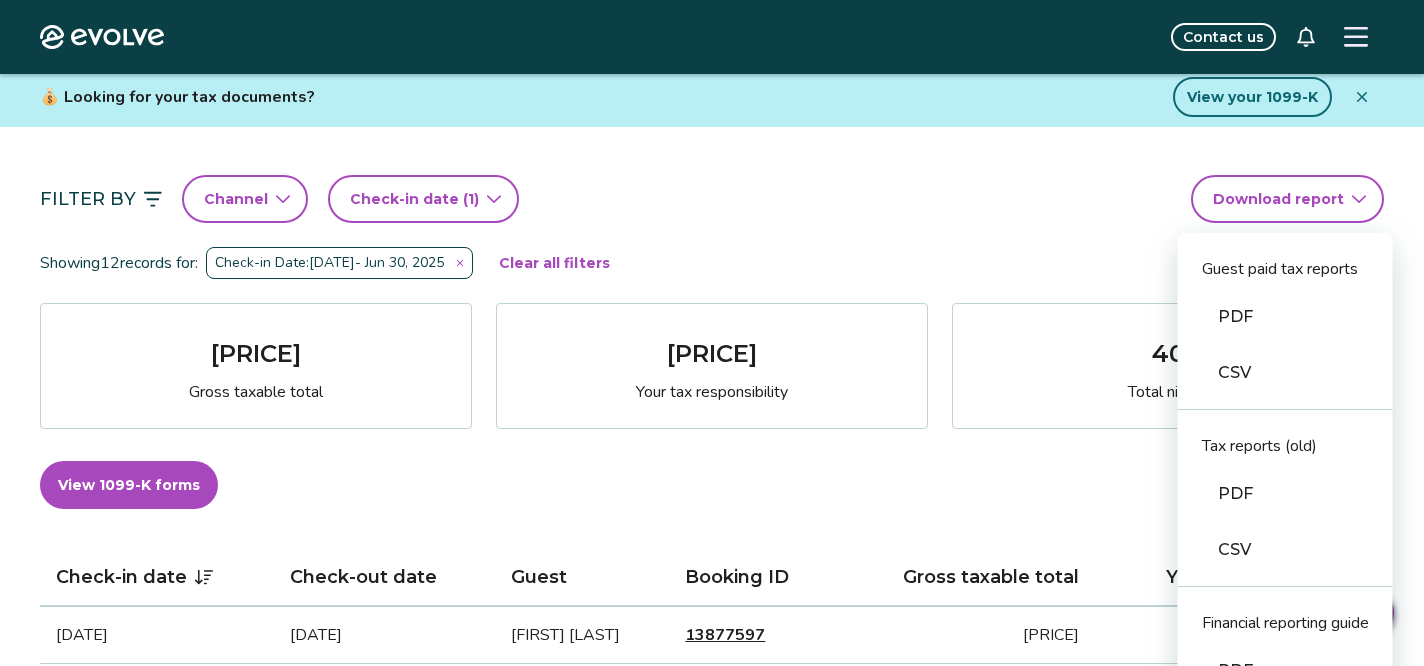 click on "PDF" at bounding box center [1285, 317] 